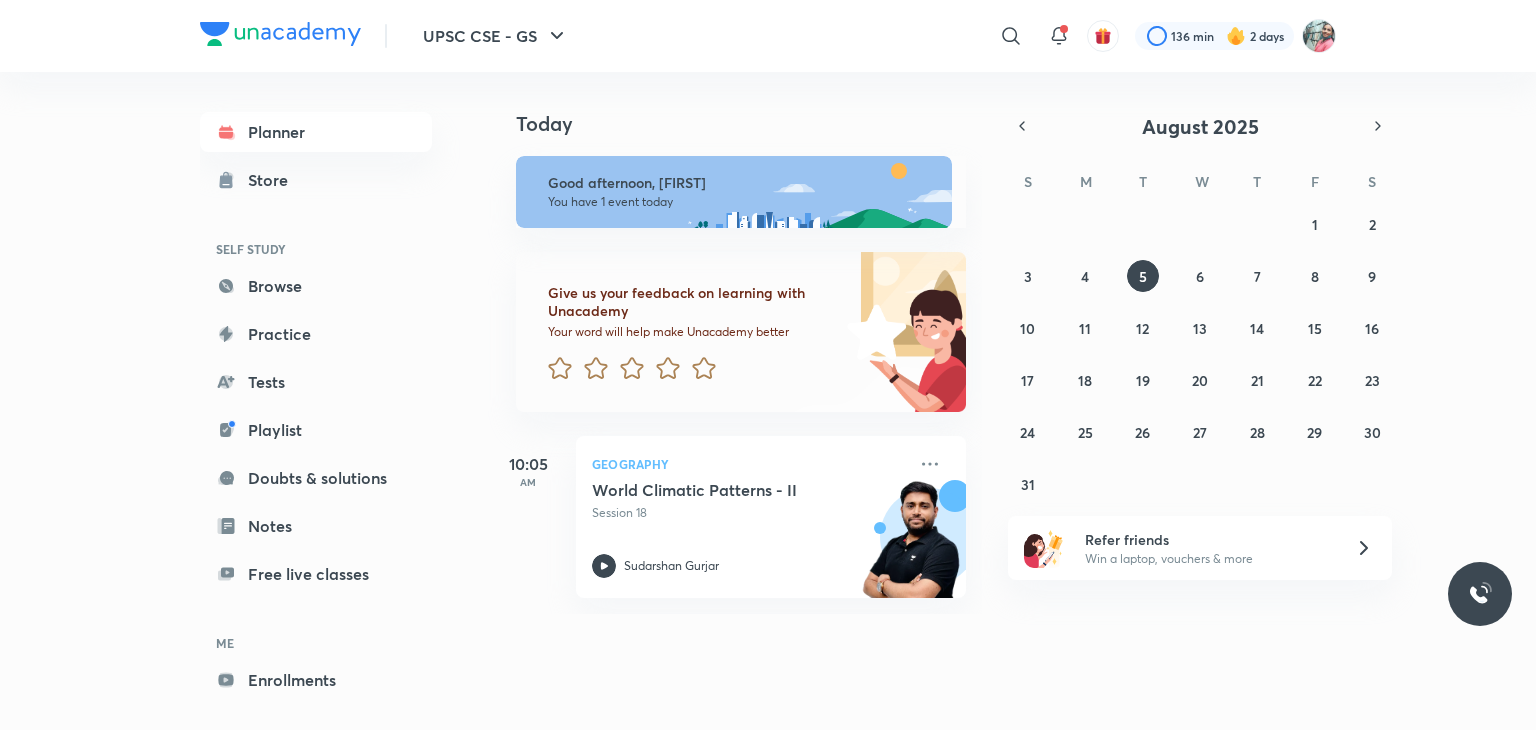 scroll, scrollTop: 0, scrollLeft: 0, axis: both 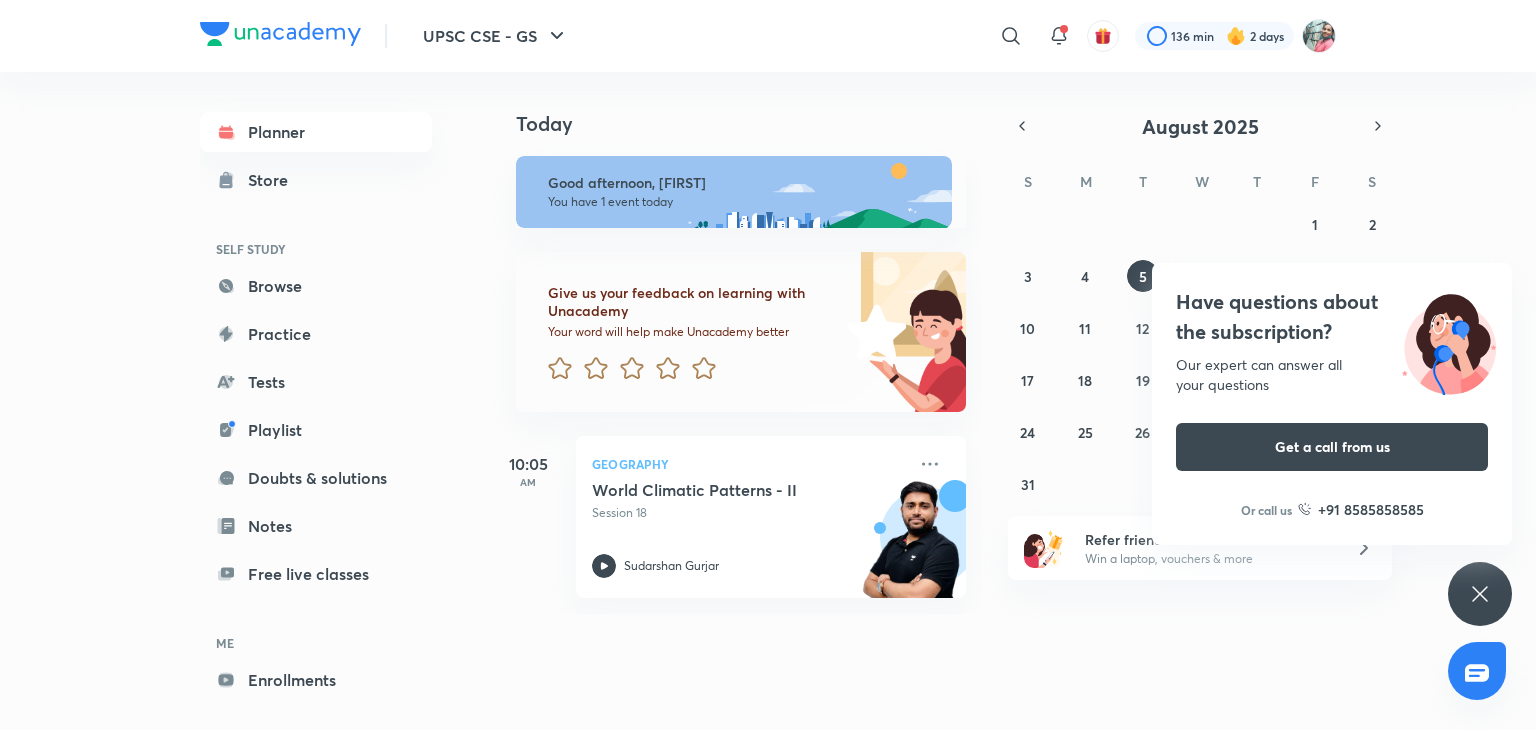 click 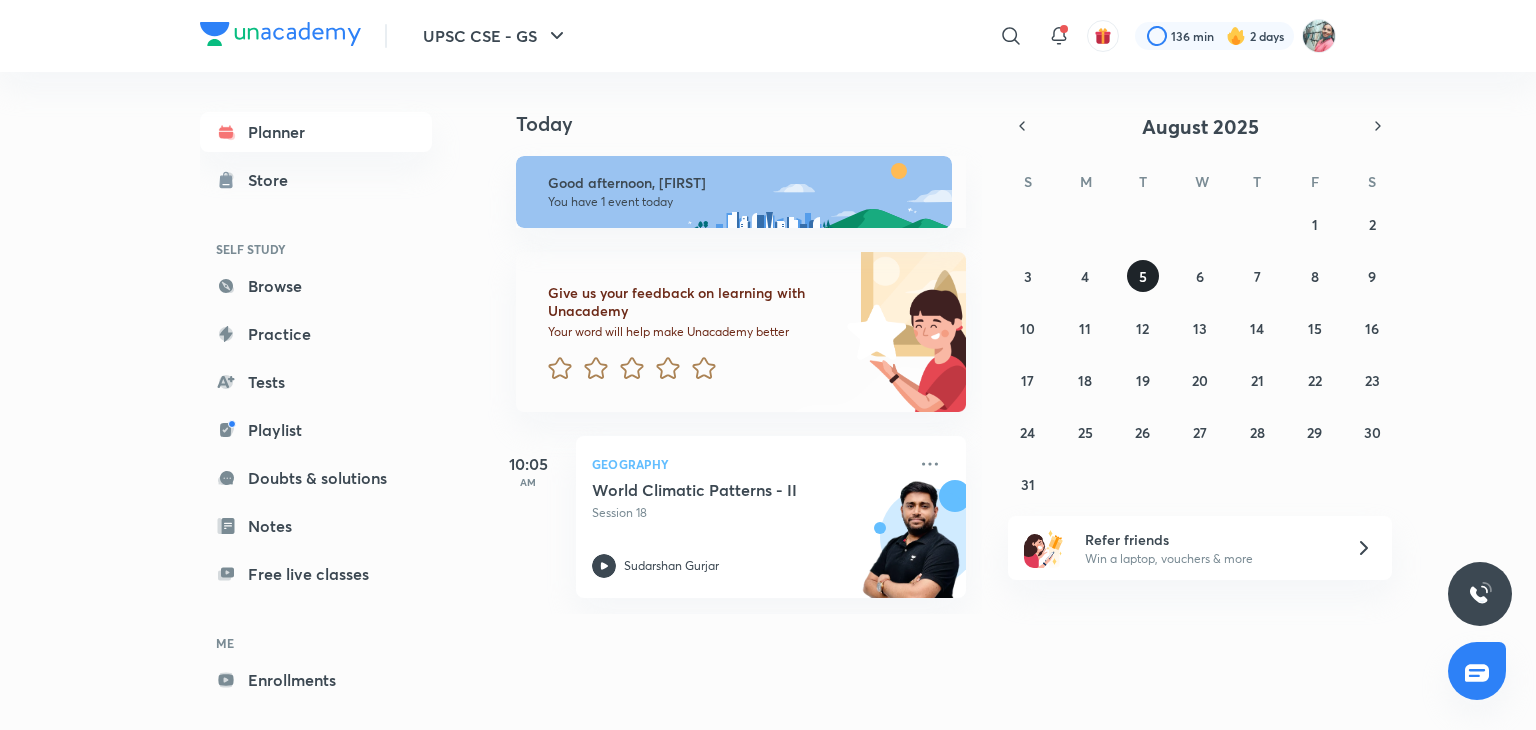 click on "5" at bounding box center [1143, 276] 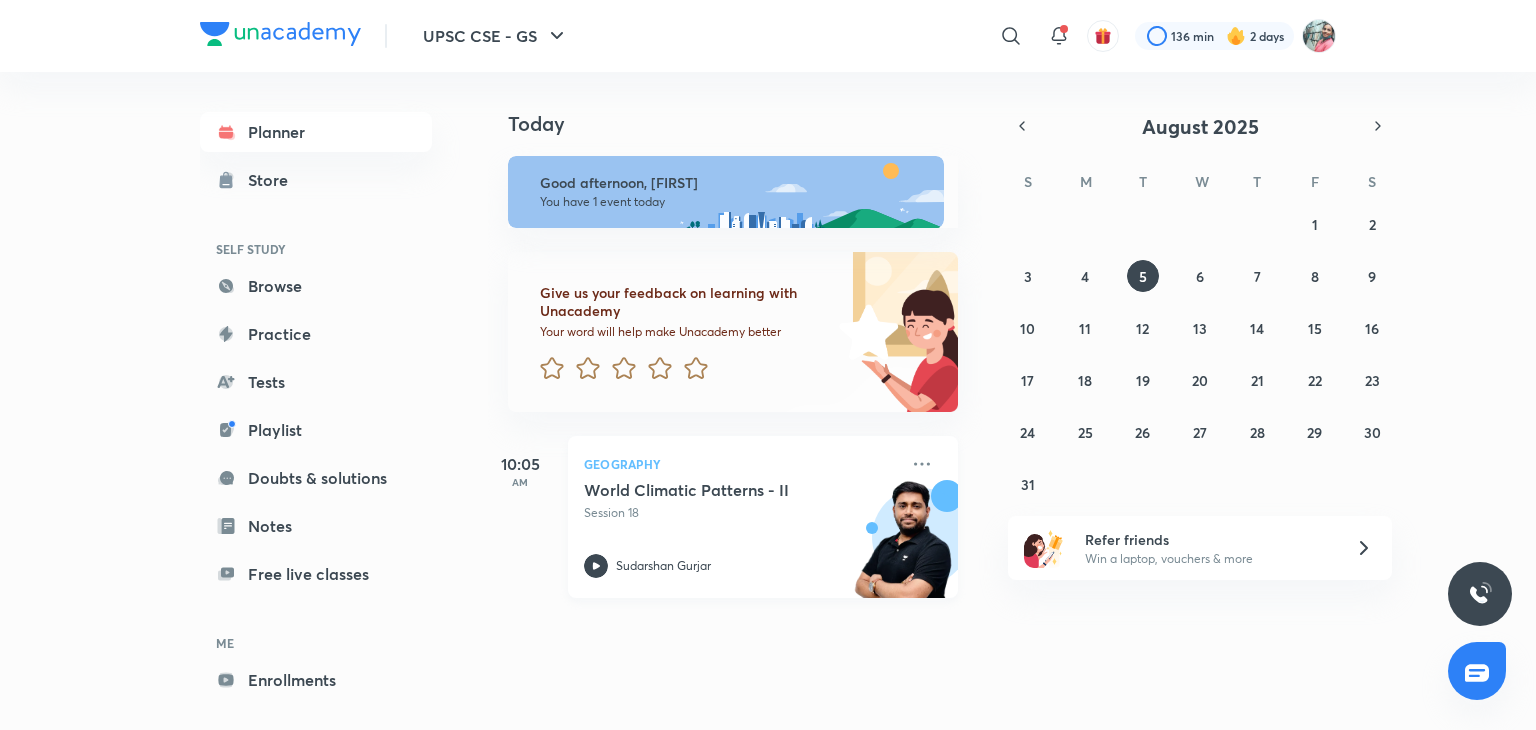 scroll, scrollTop: 0, scrollLeft: 8, axis: horizontal 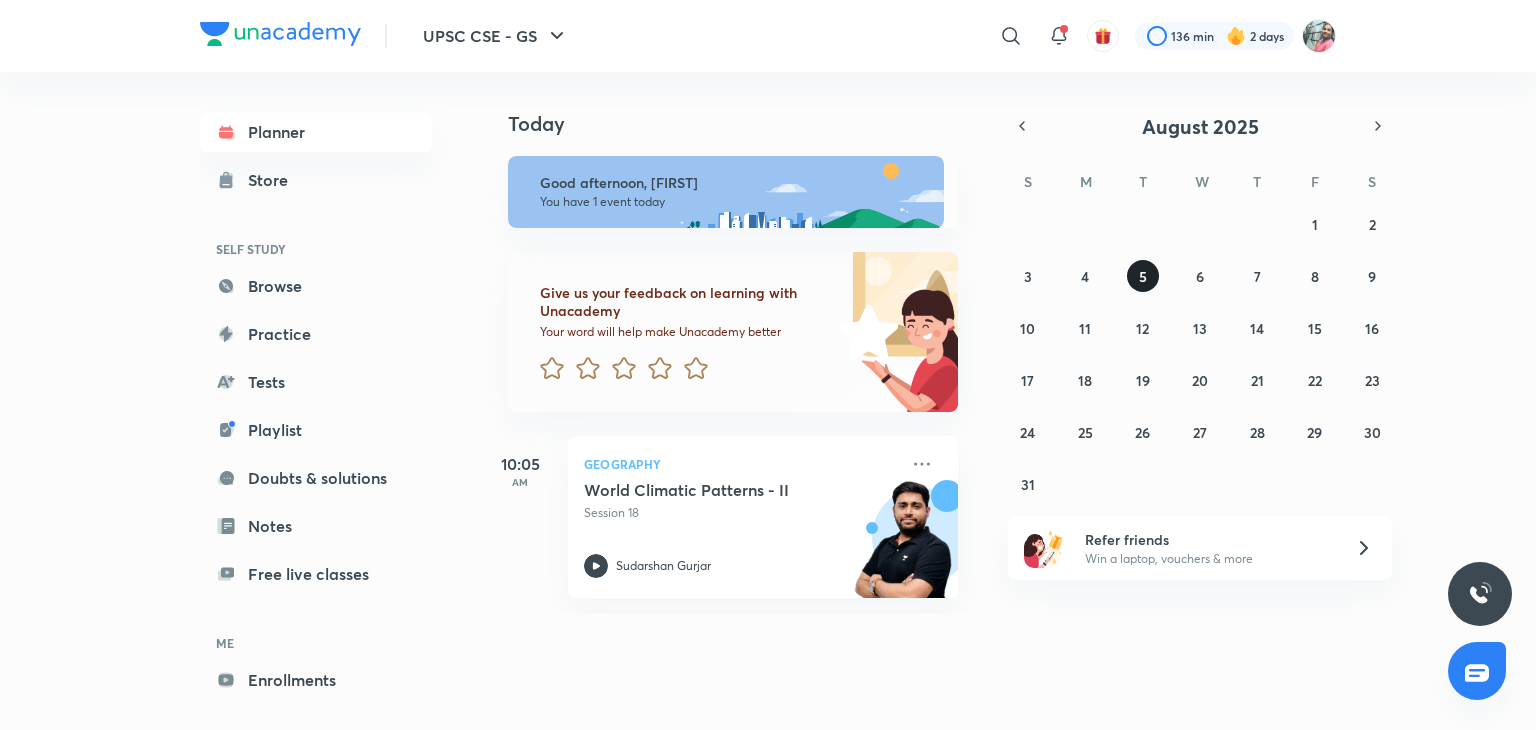 click on "5" at bounding box center (1143, 276) 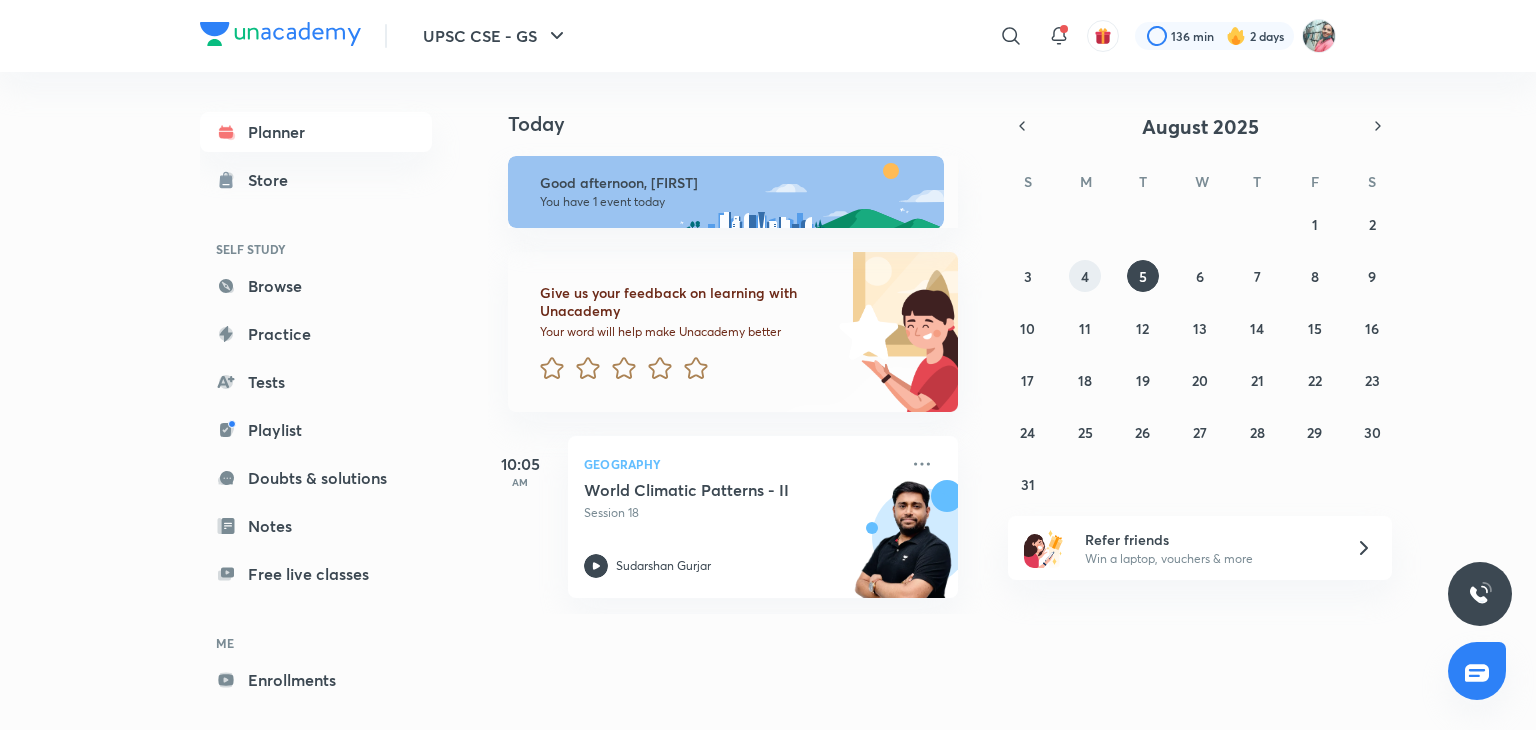 click on "4" at bounding box center [1085, 276] 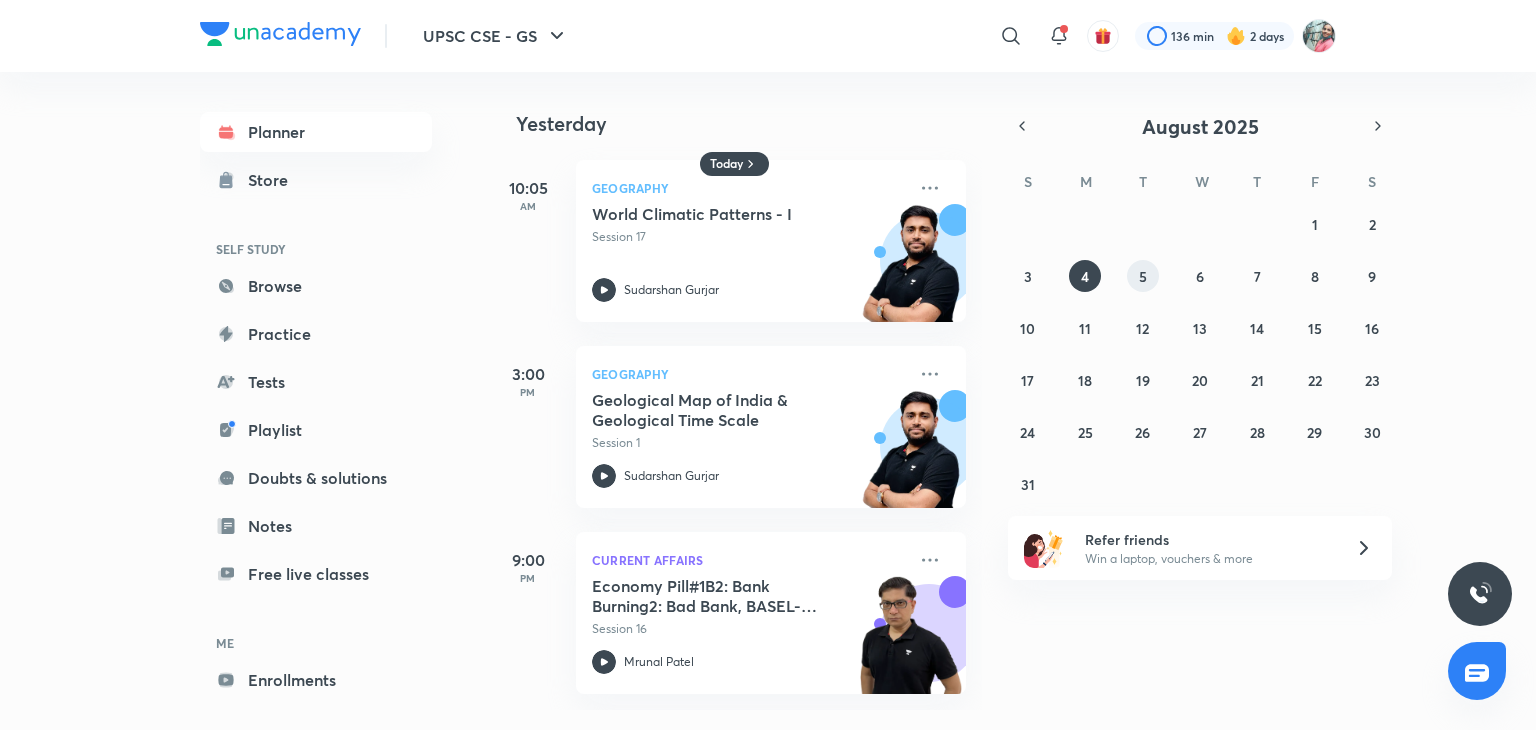 click on "5" at bounding box center (1143, 276) 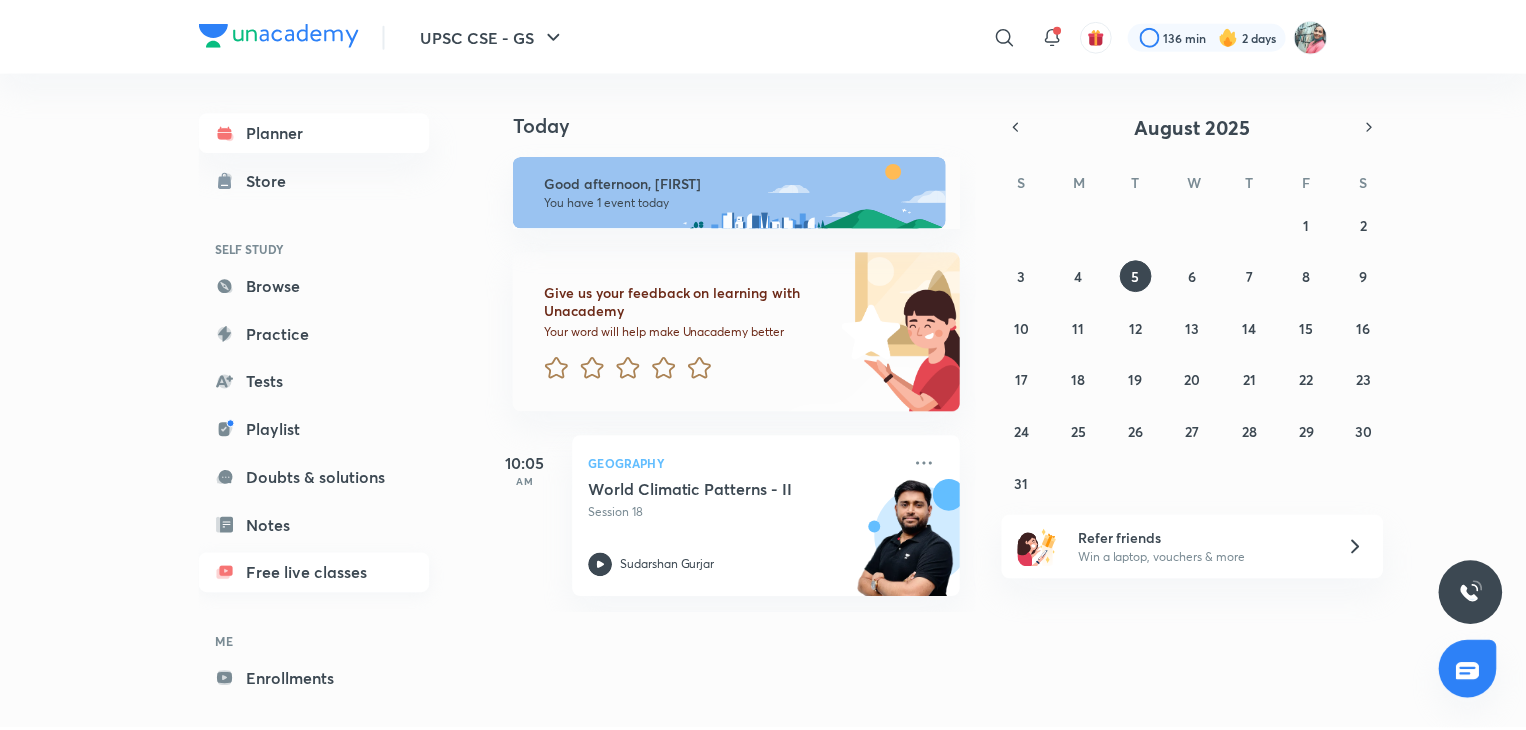 scroll, scrollTop: 74, scrollLeft: 0, axis: vertical 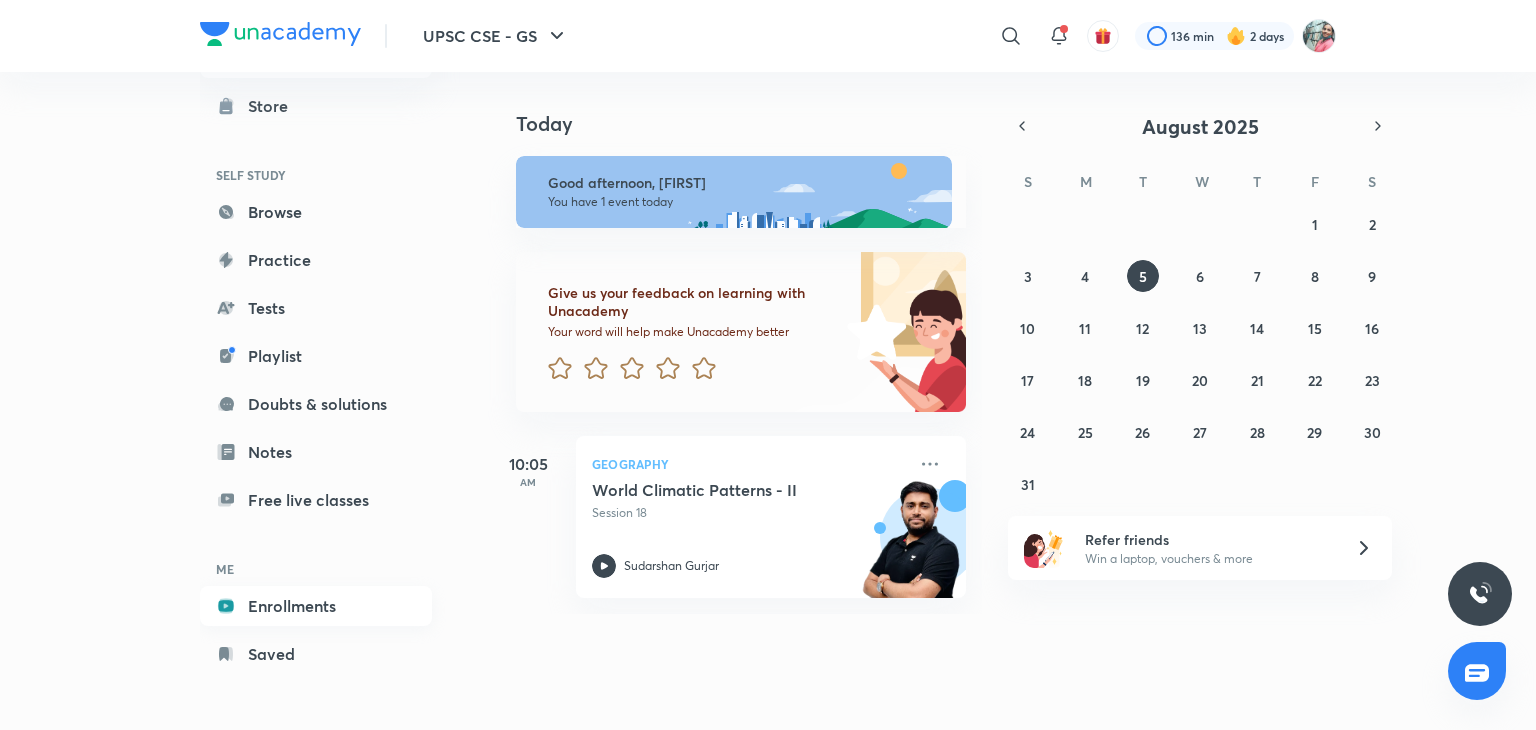 click on "Enrollments" at bounding box center [316, 606] 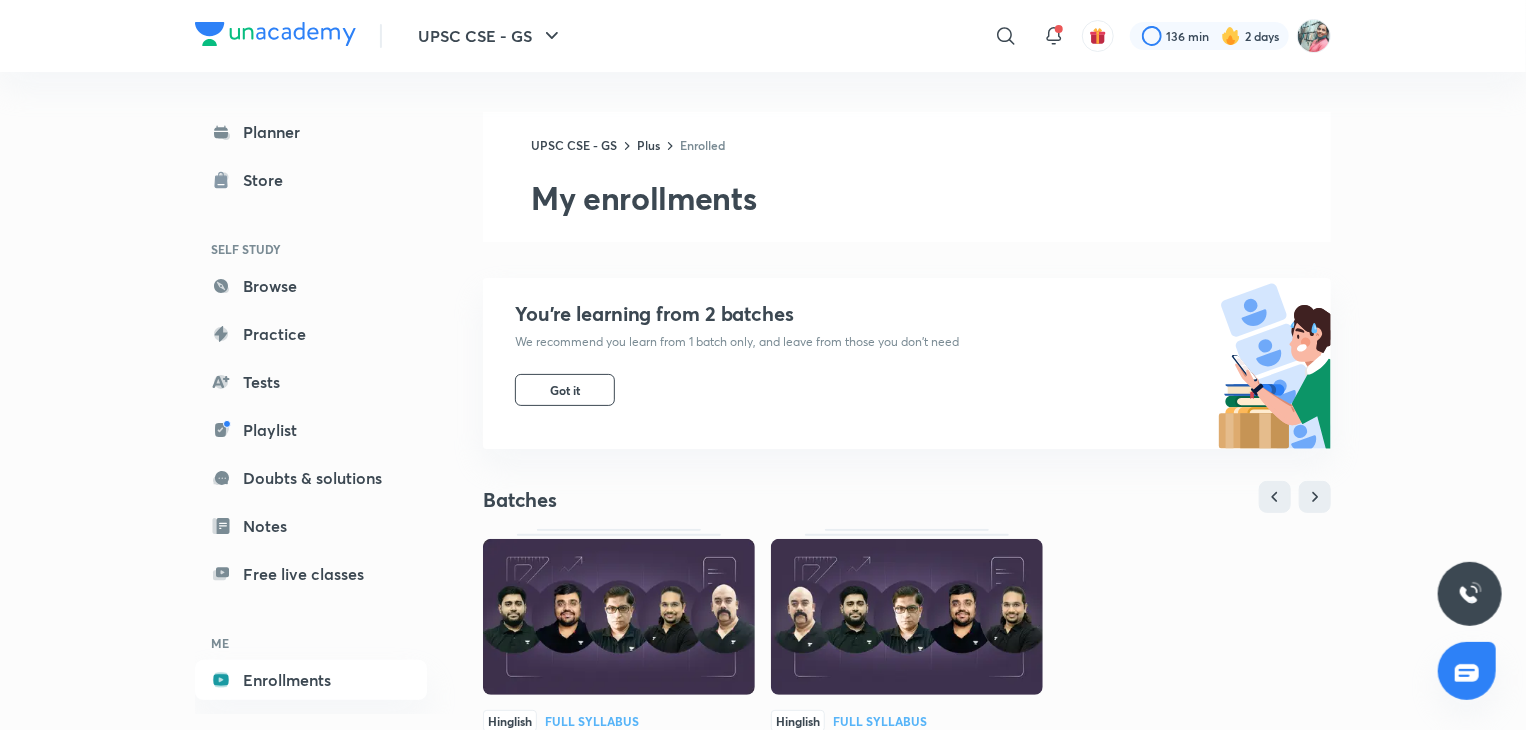 click at bounding box center [907, 617] 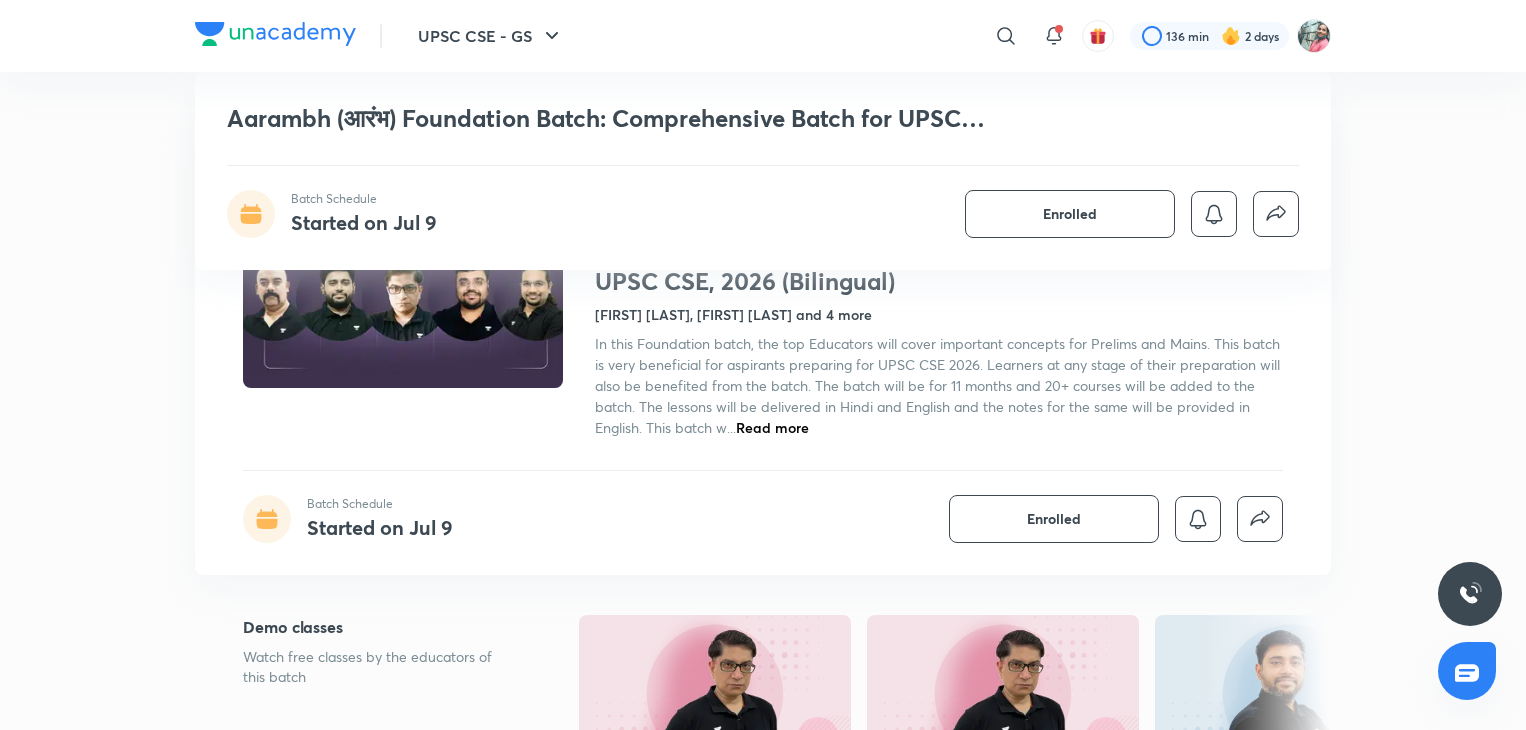 scroll, scrollTop: 734, scrollLeft: 0, axis: vertical 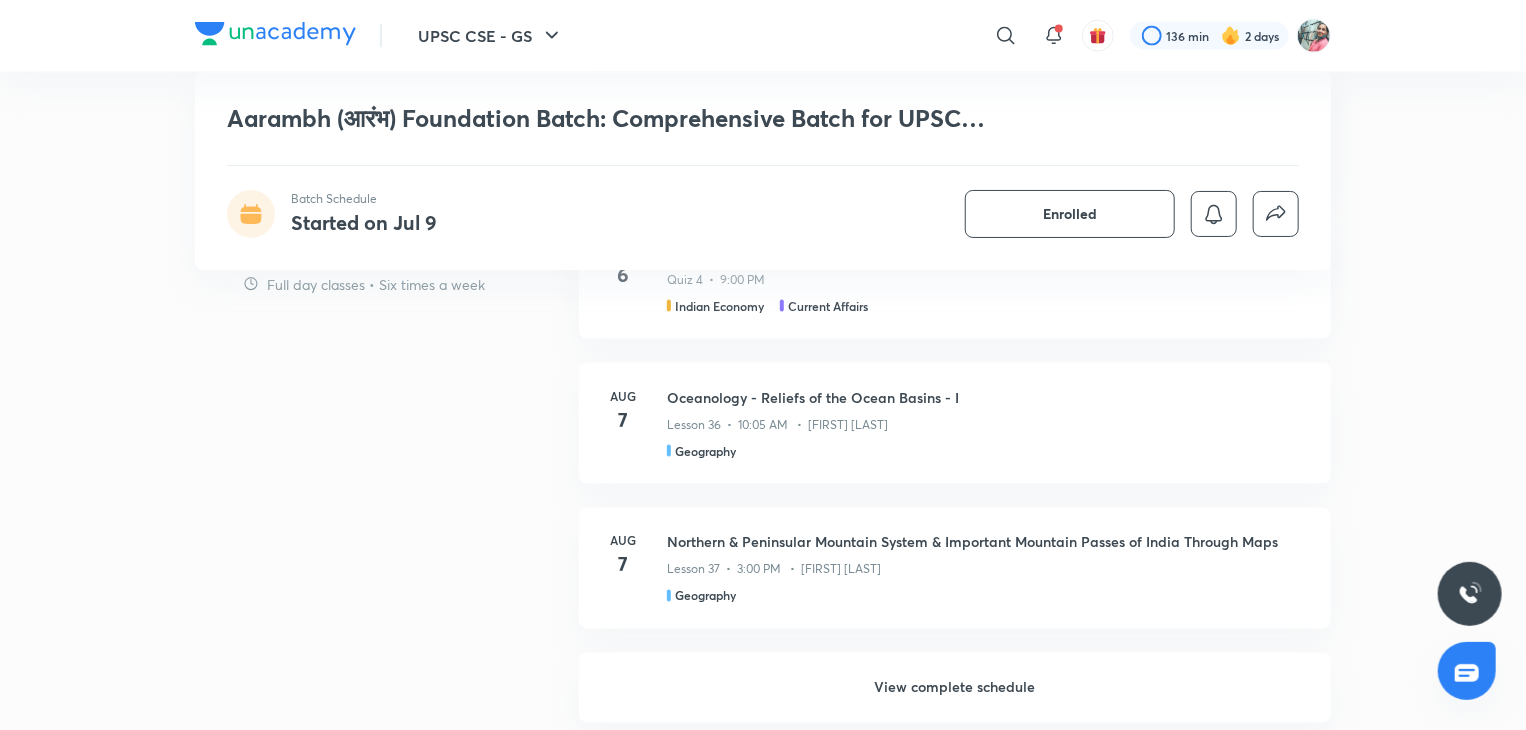 click on "View complete schedule" at bounding box center (955, 688) 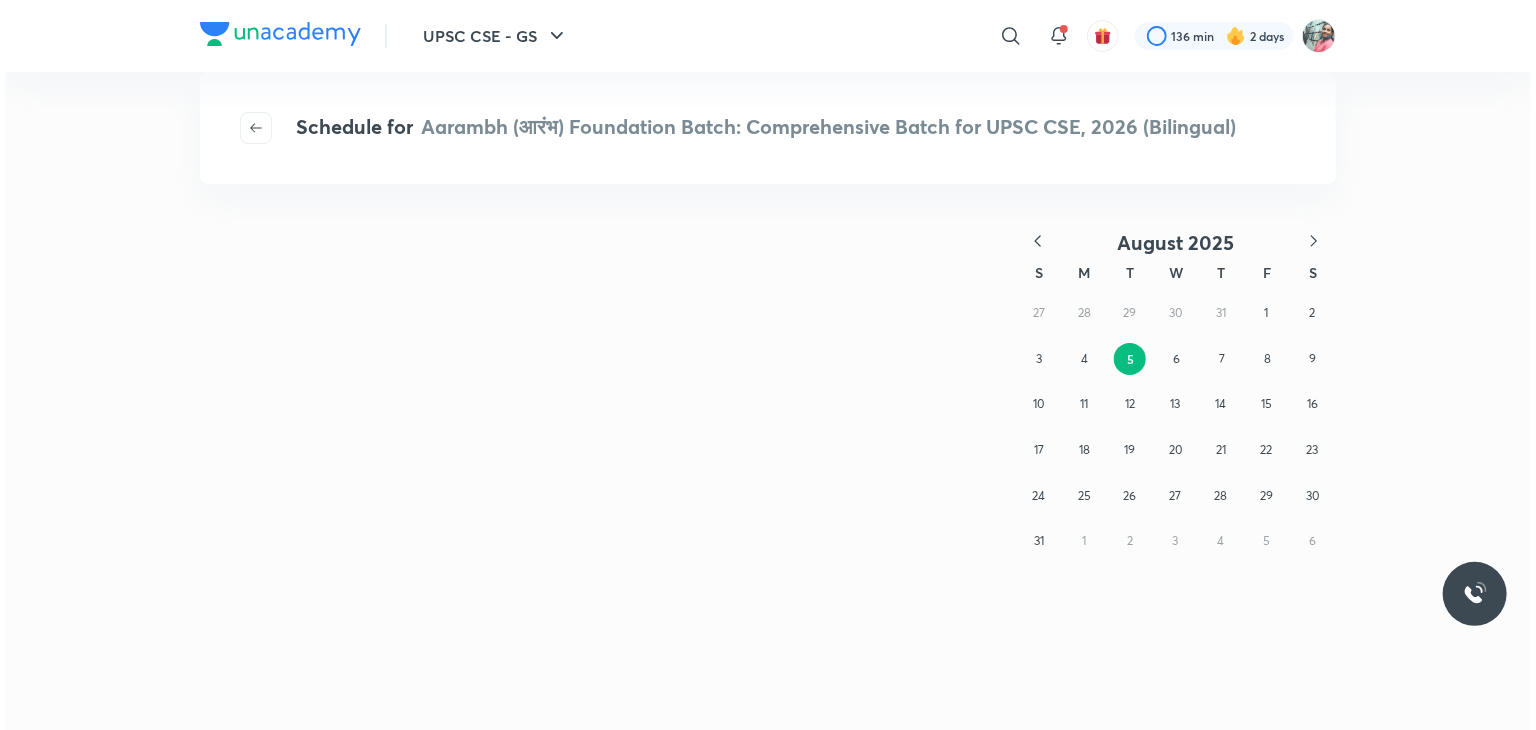 scroll, scrollTop: 0, scrollLeft: 0, axis: both 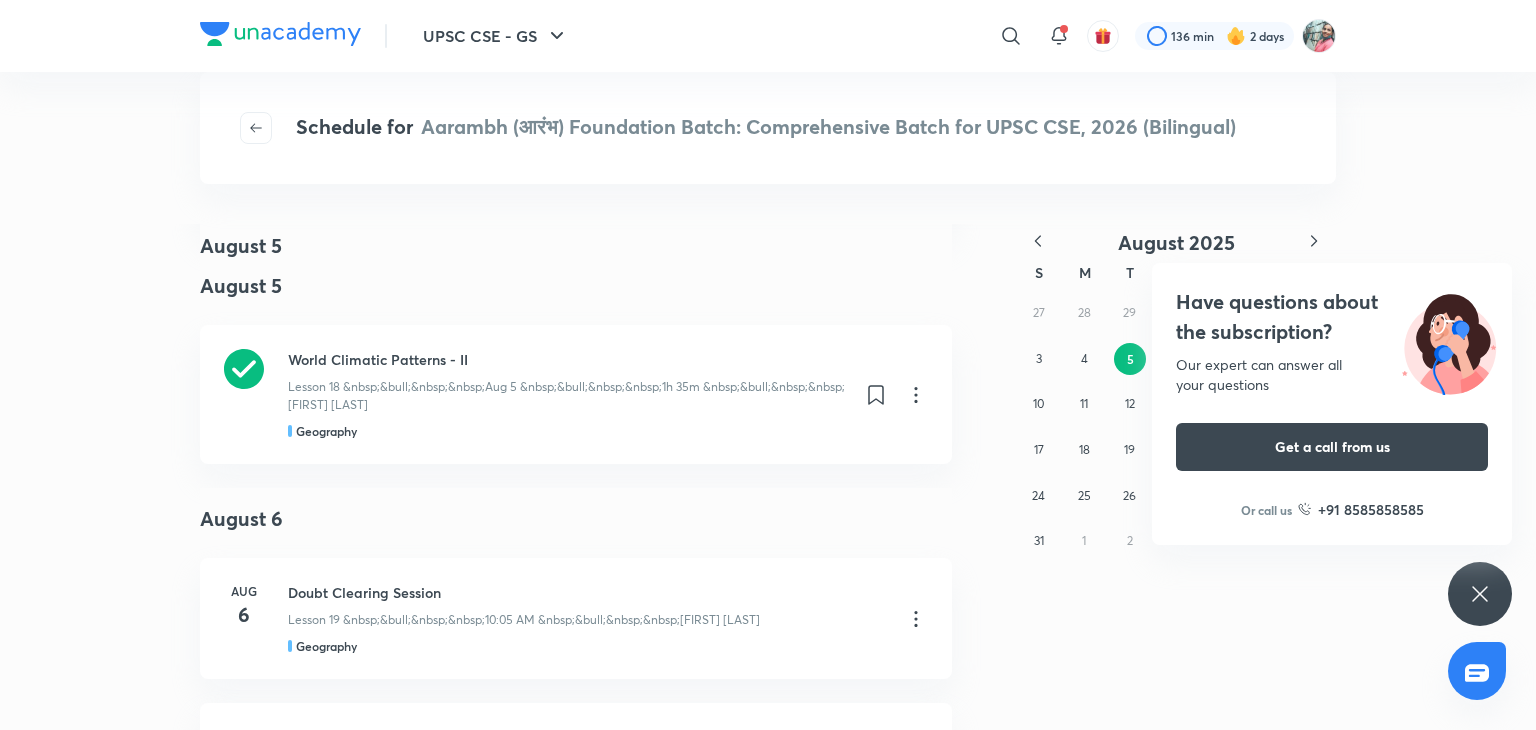 click 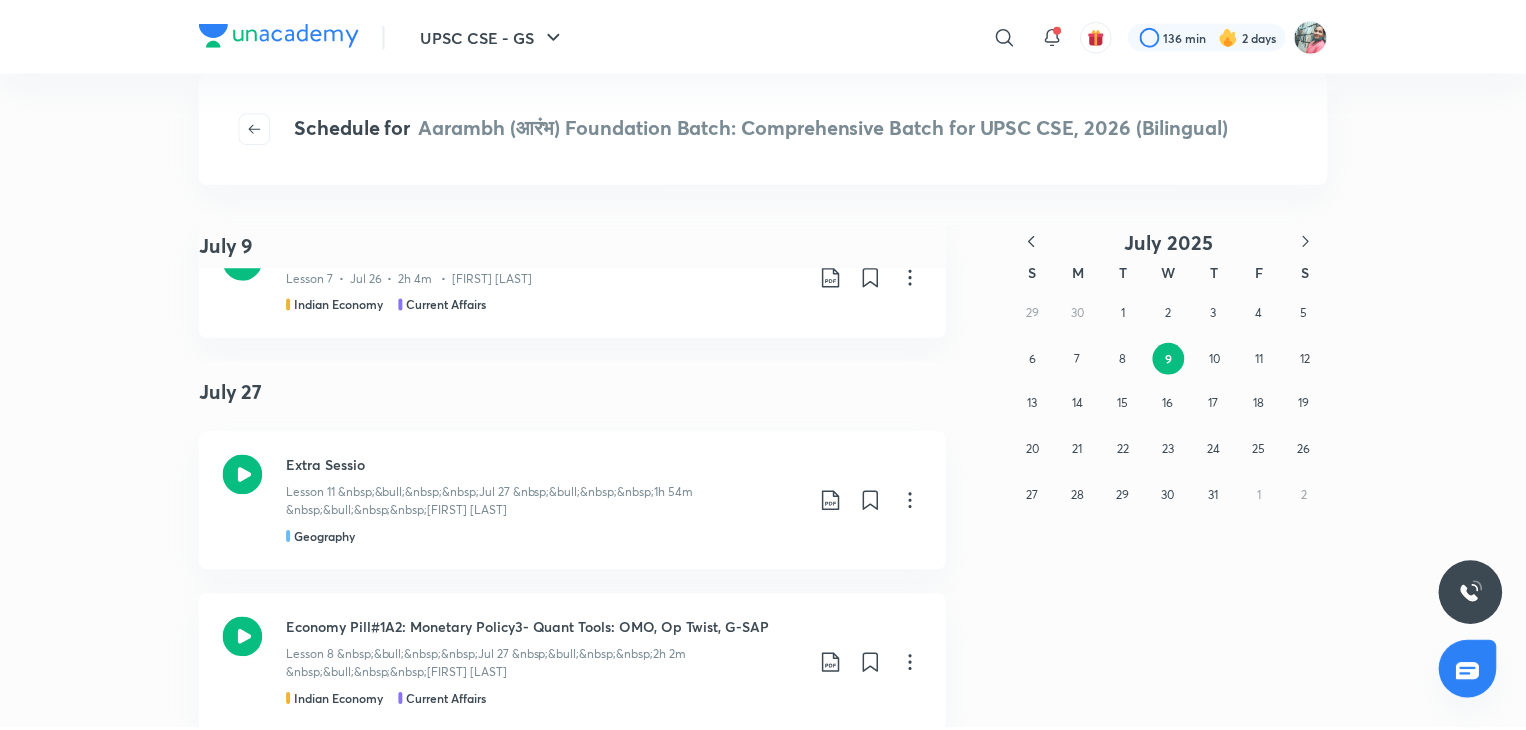 scroll, scrollTop: 0, scrollLeft: 0, axis: both 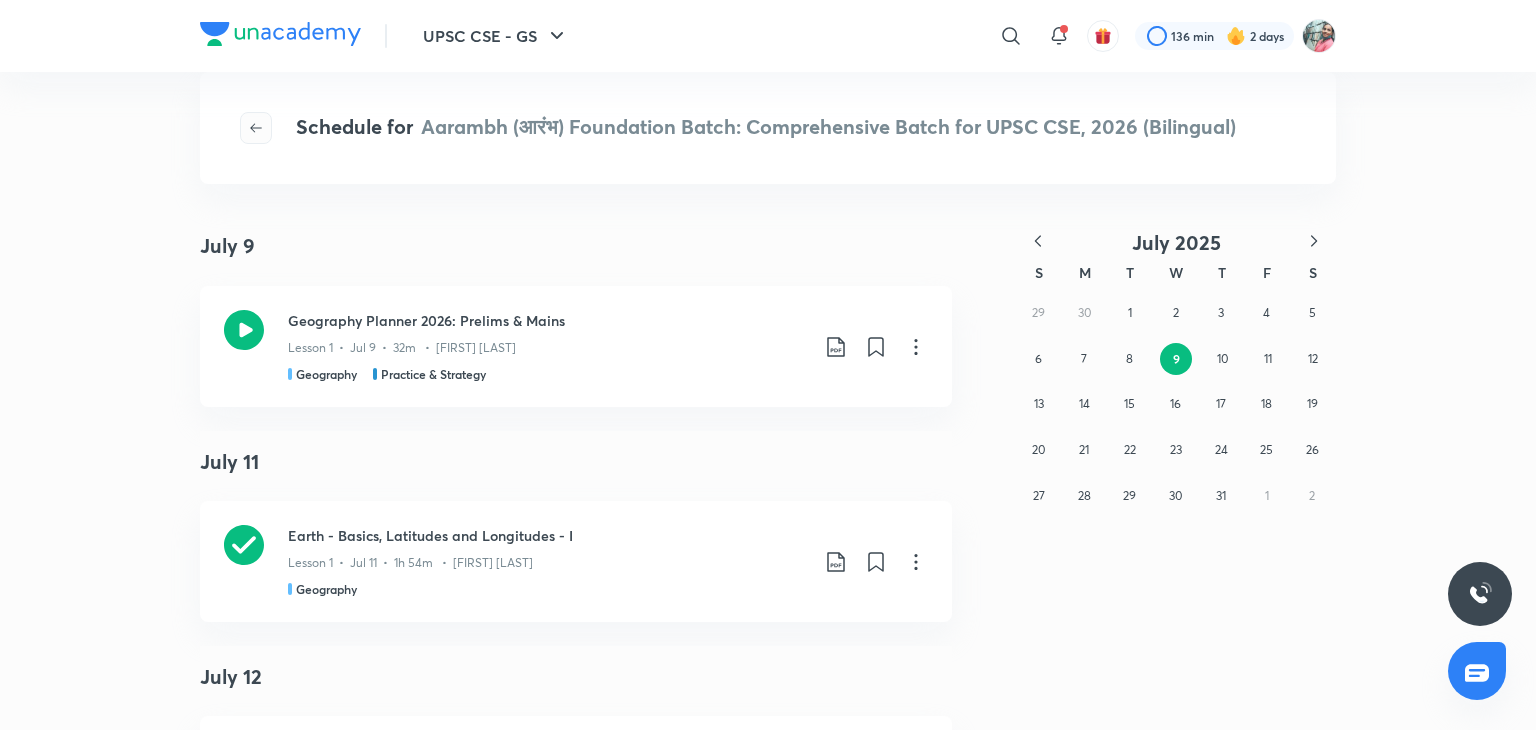 click 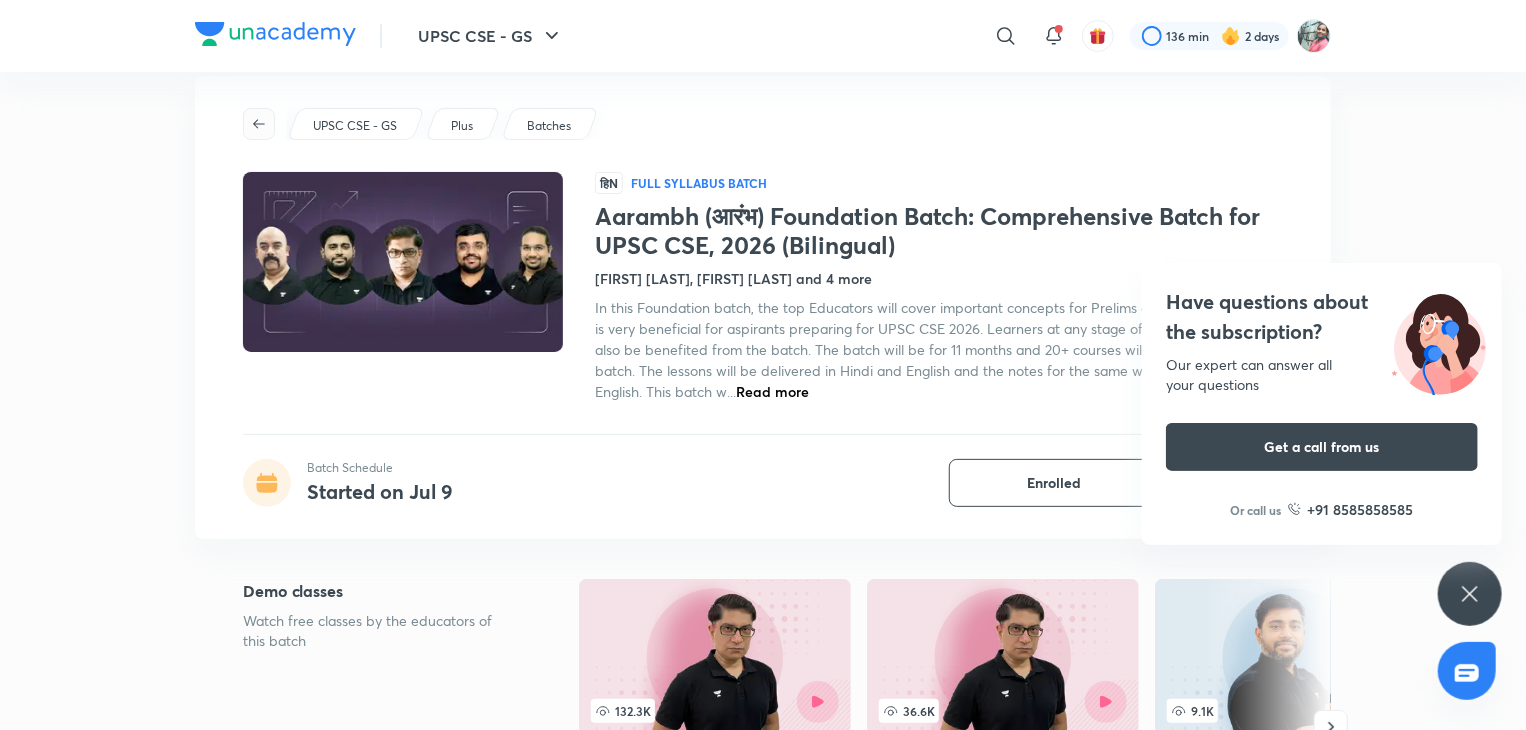 scroll, scrollTop: 0, scrollLeft: 0, axis: both 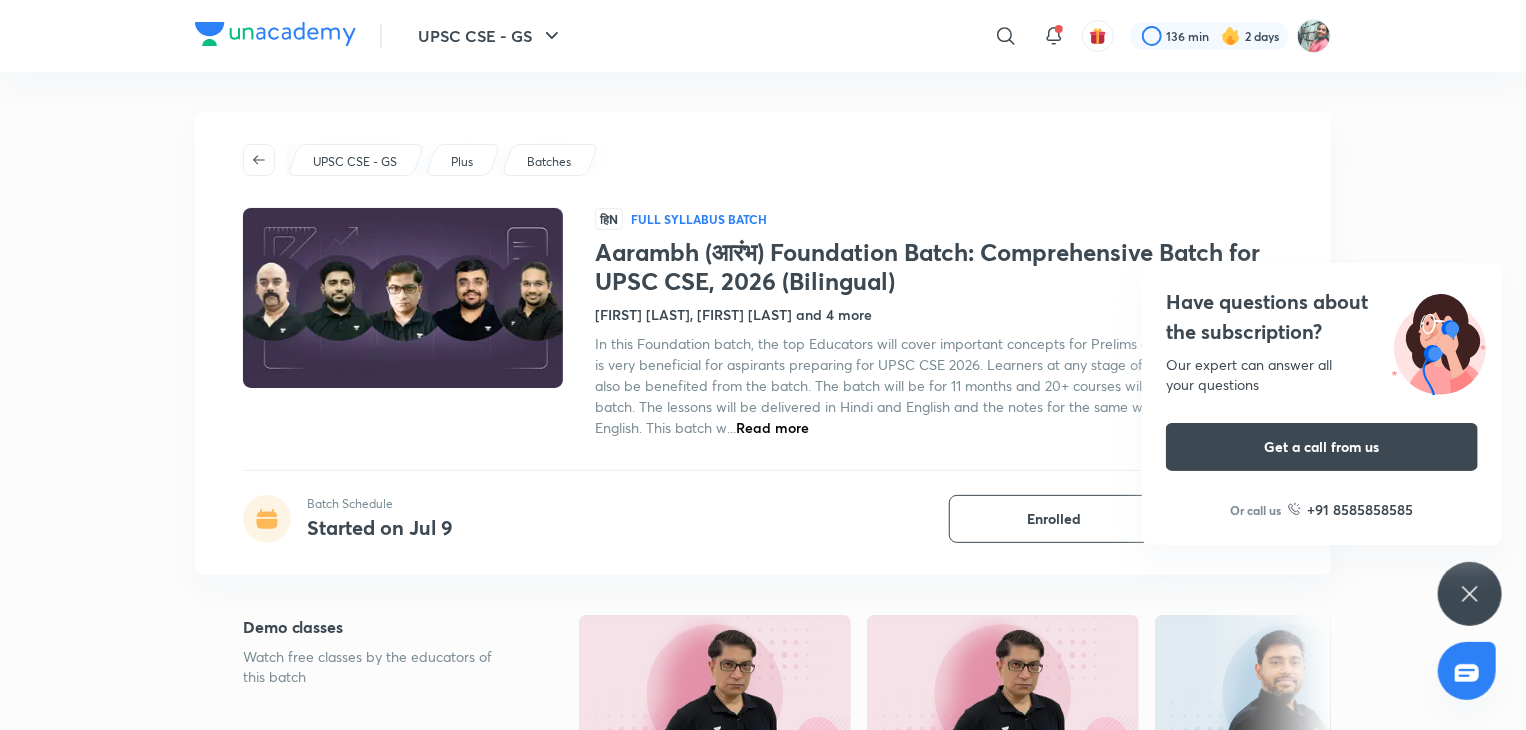 click on "Have questions about the subscription? Our expert can answer all your questions Get a call from us Or call us +91 8585858585" at bounding box center (1470, 594) 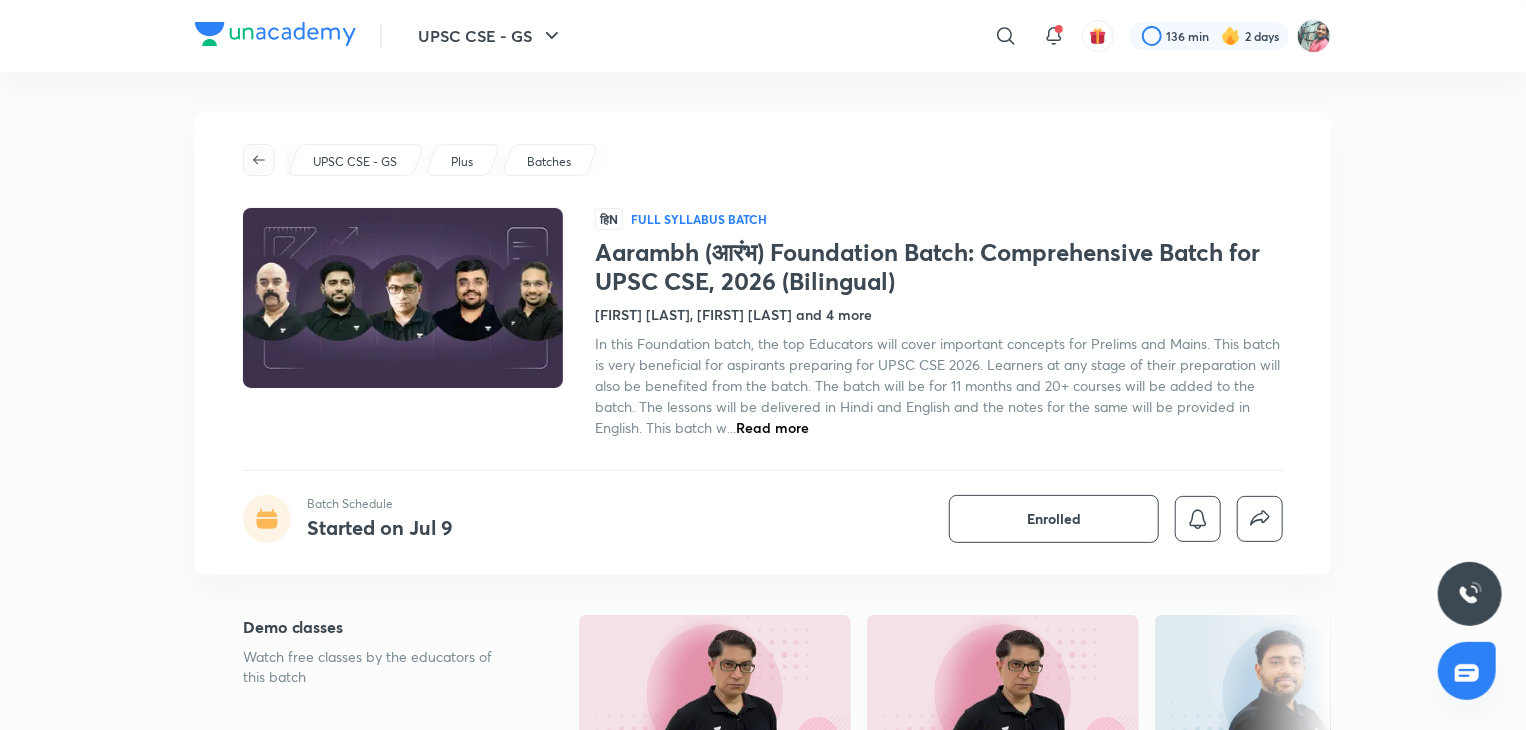 click at bounding box center (259, 160) 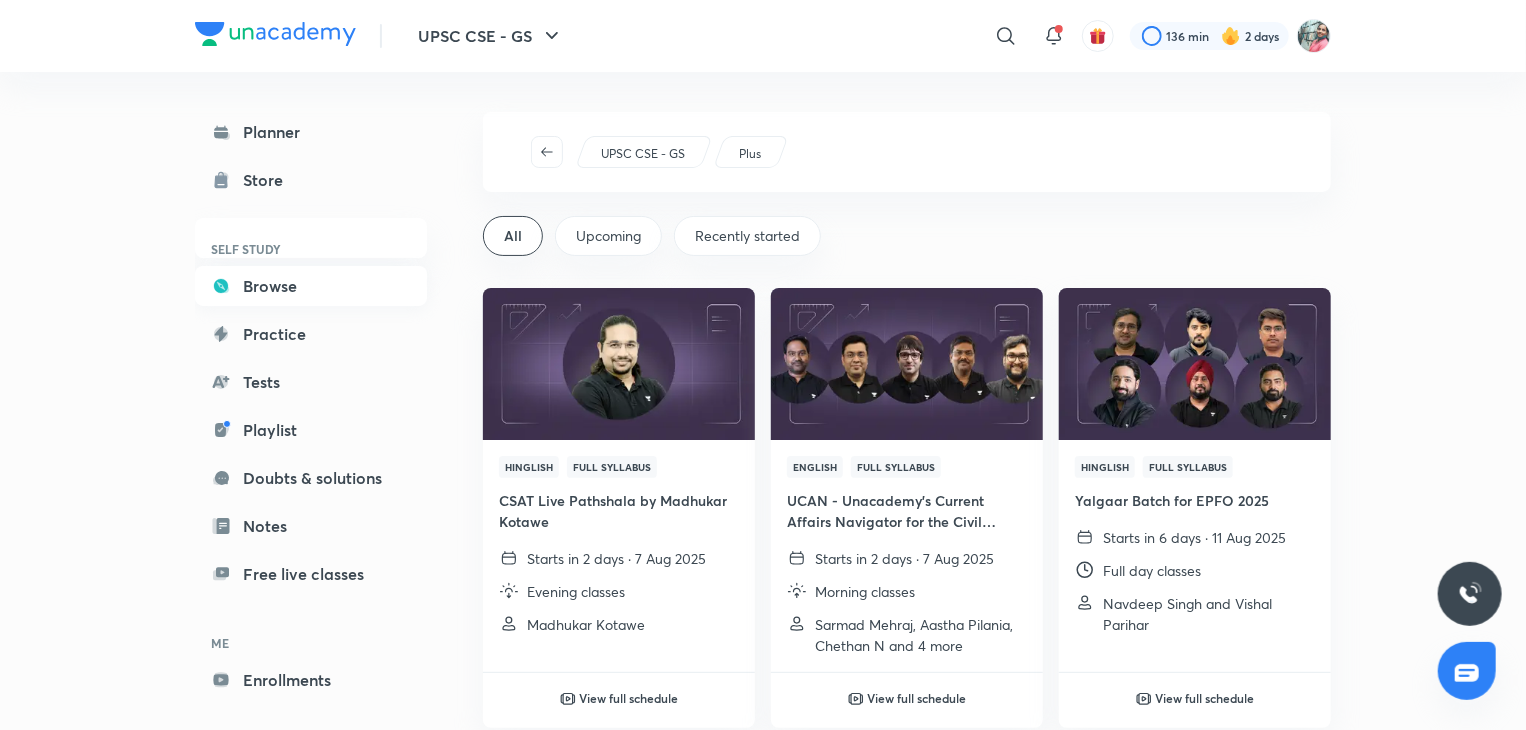 click on "Browse" at bounding box center (311, 286) 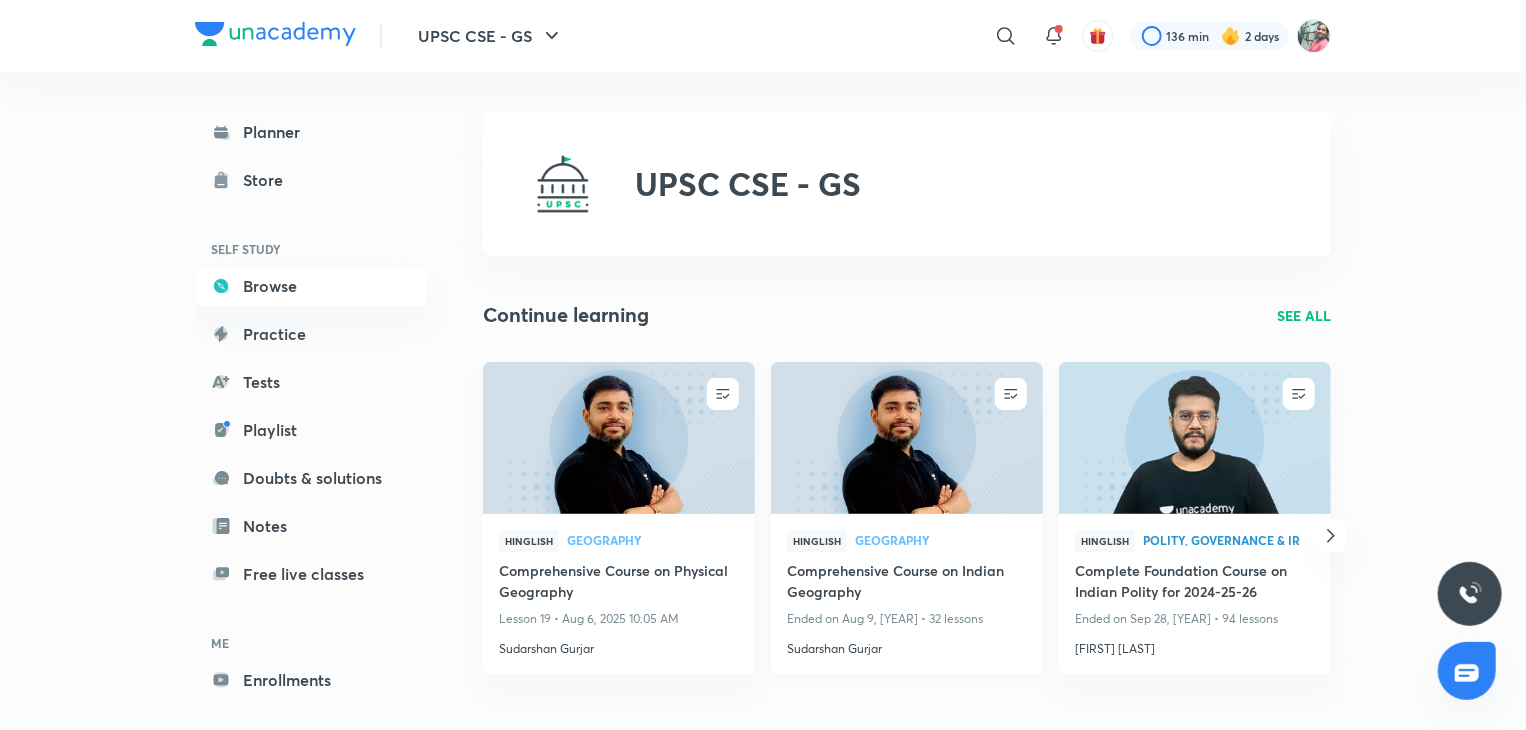 click on "Comprehensive Course on Indian Geography" at bounding box center [907, 583] 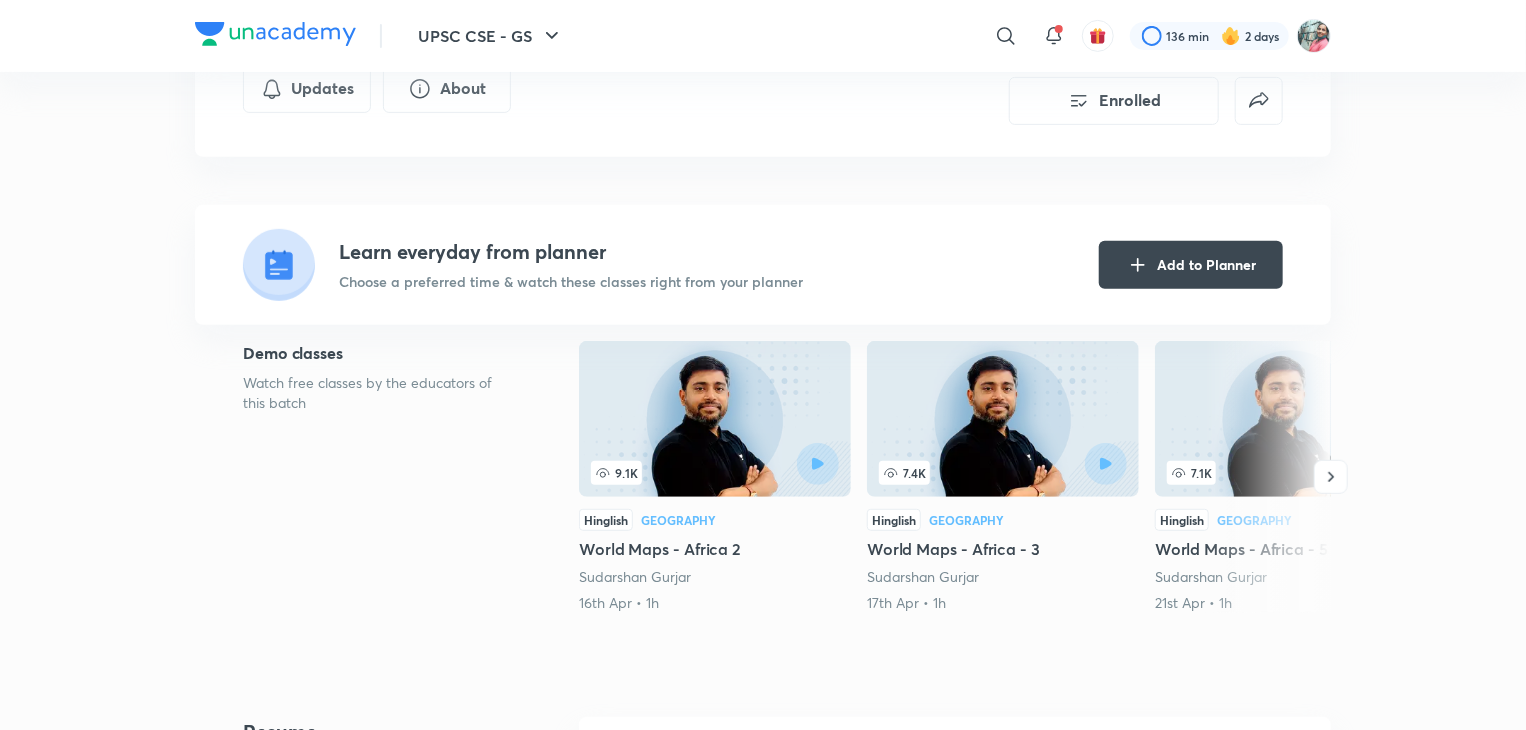 scroll, scrollTop: 0, scrollLeft: 0, axis: both 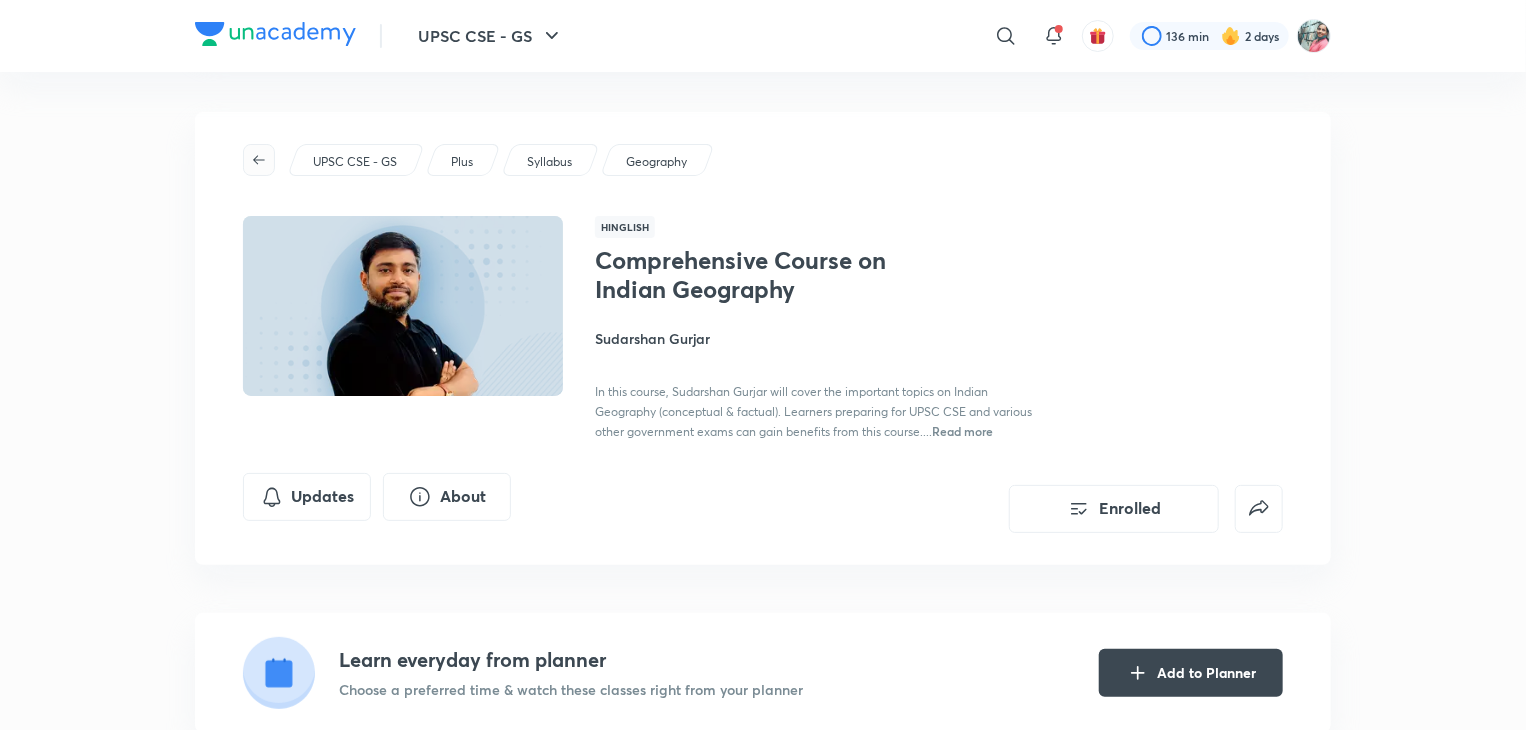 click at bounding box center [259, 160] 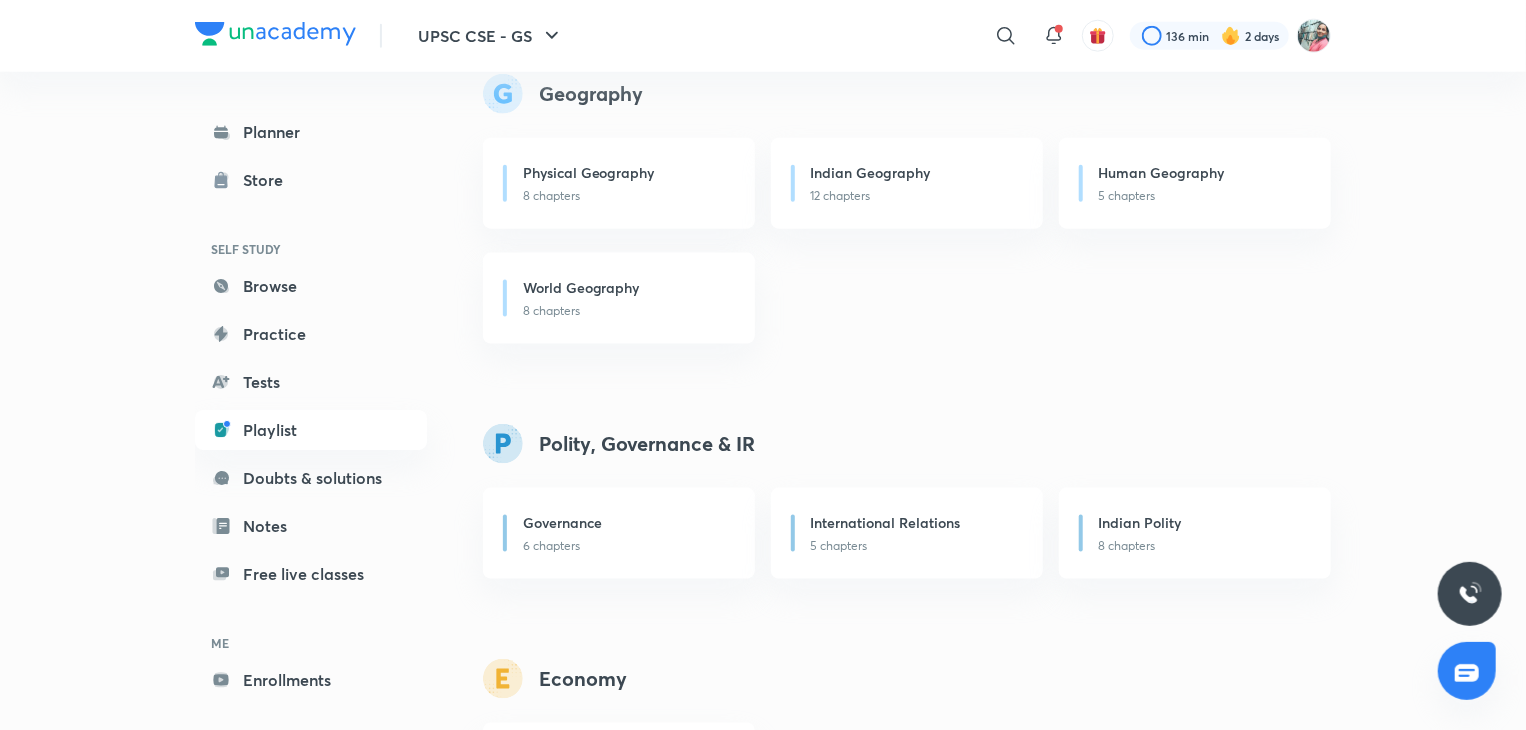 scroll, scrollTop: 1191, scrollLeft: 0, axis: vertical 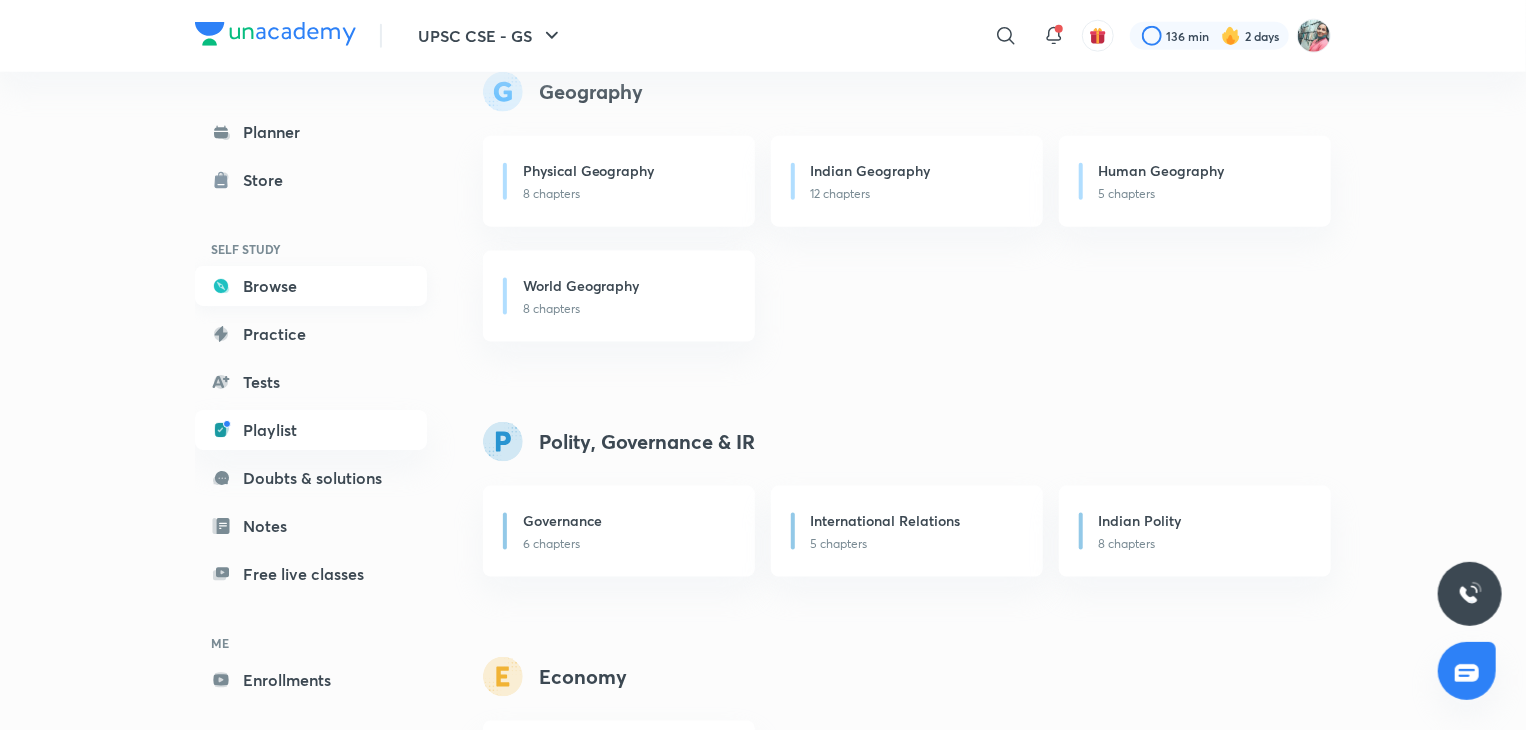 click on "Browse" at bounding box center [311, 286] 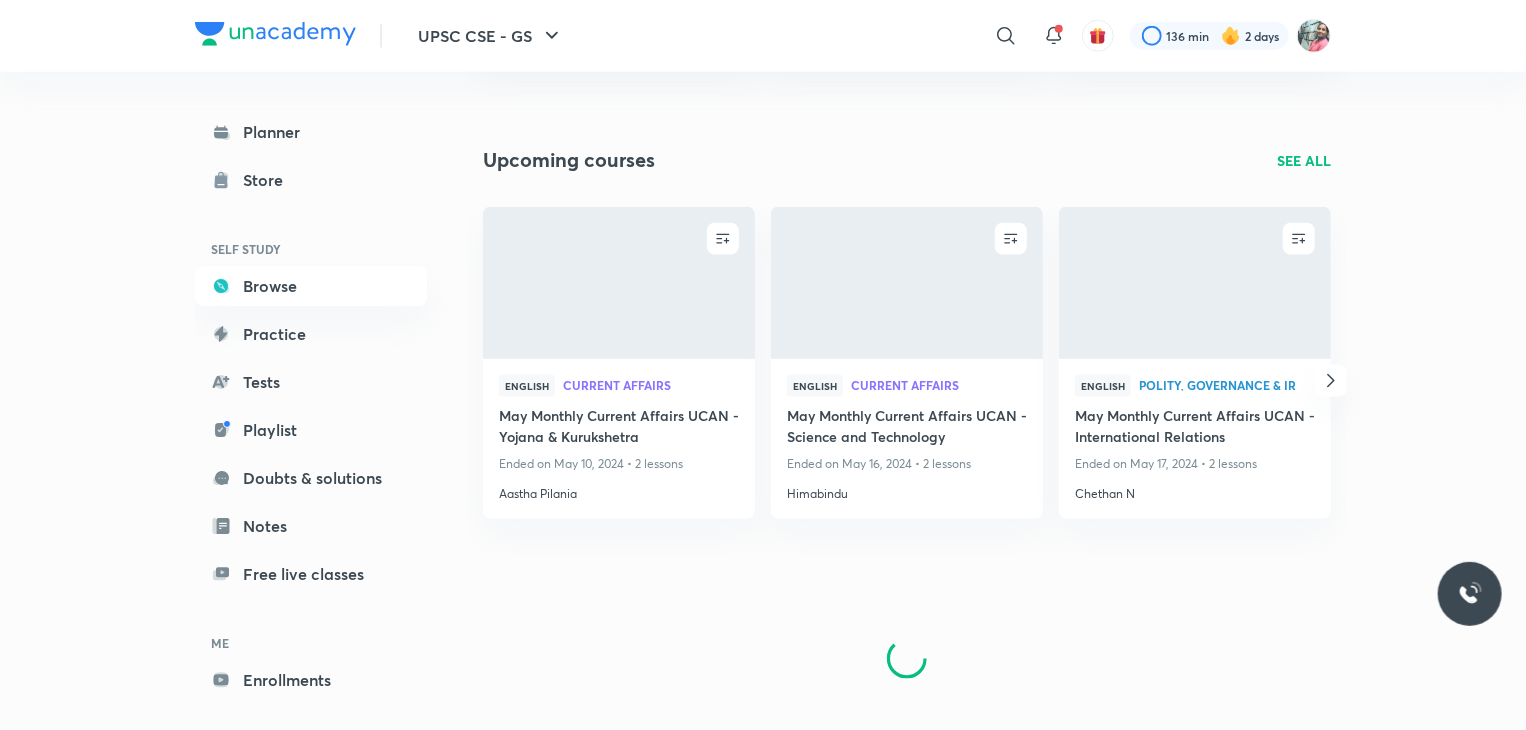 scroll, scrollTop: 0, scrollLeft: 0, axis: both 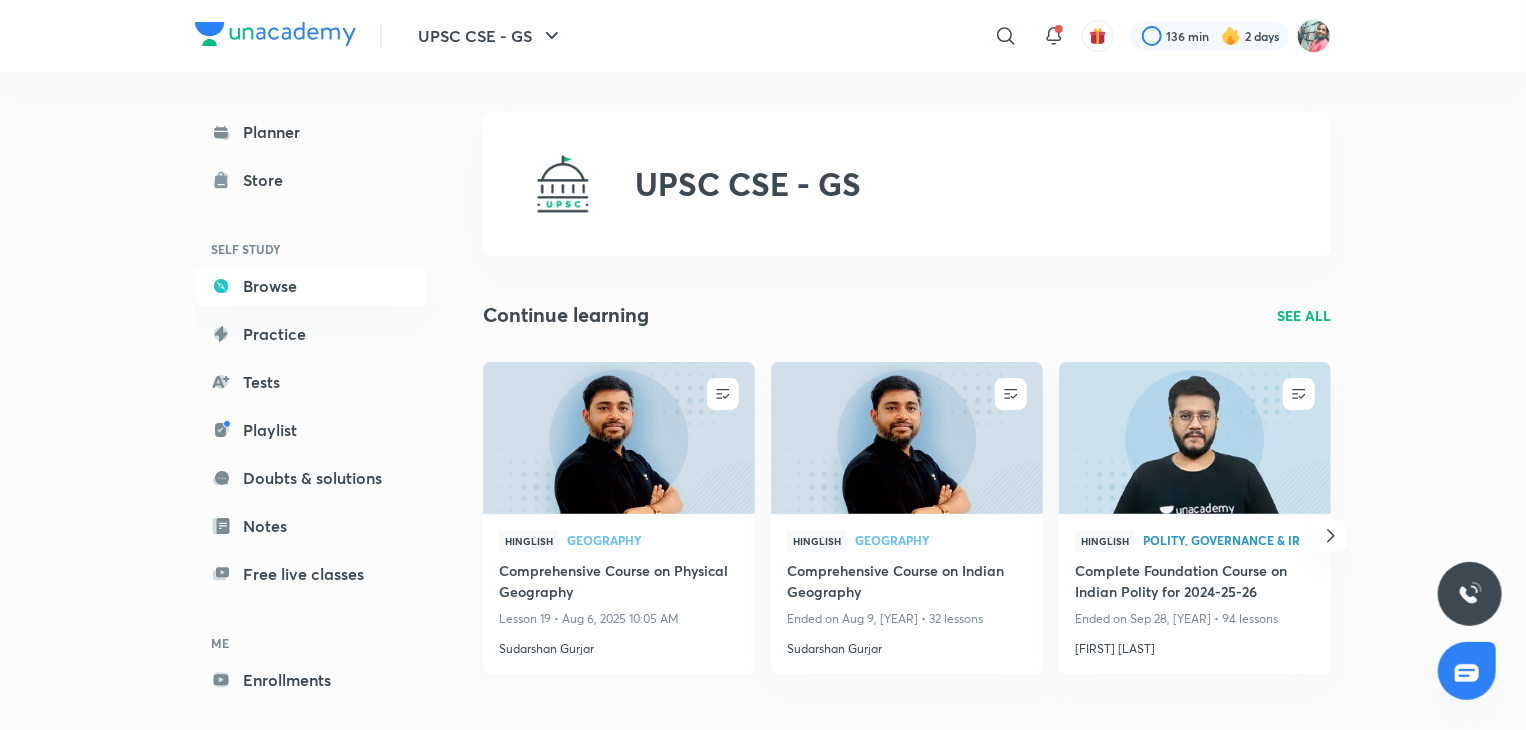click on "Comprehensive Course on Physical Geography" at bounding box center (619, 583) 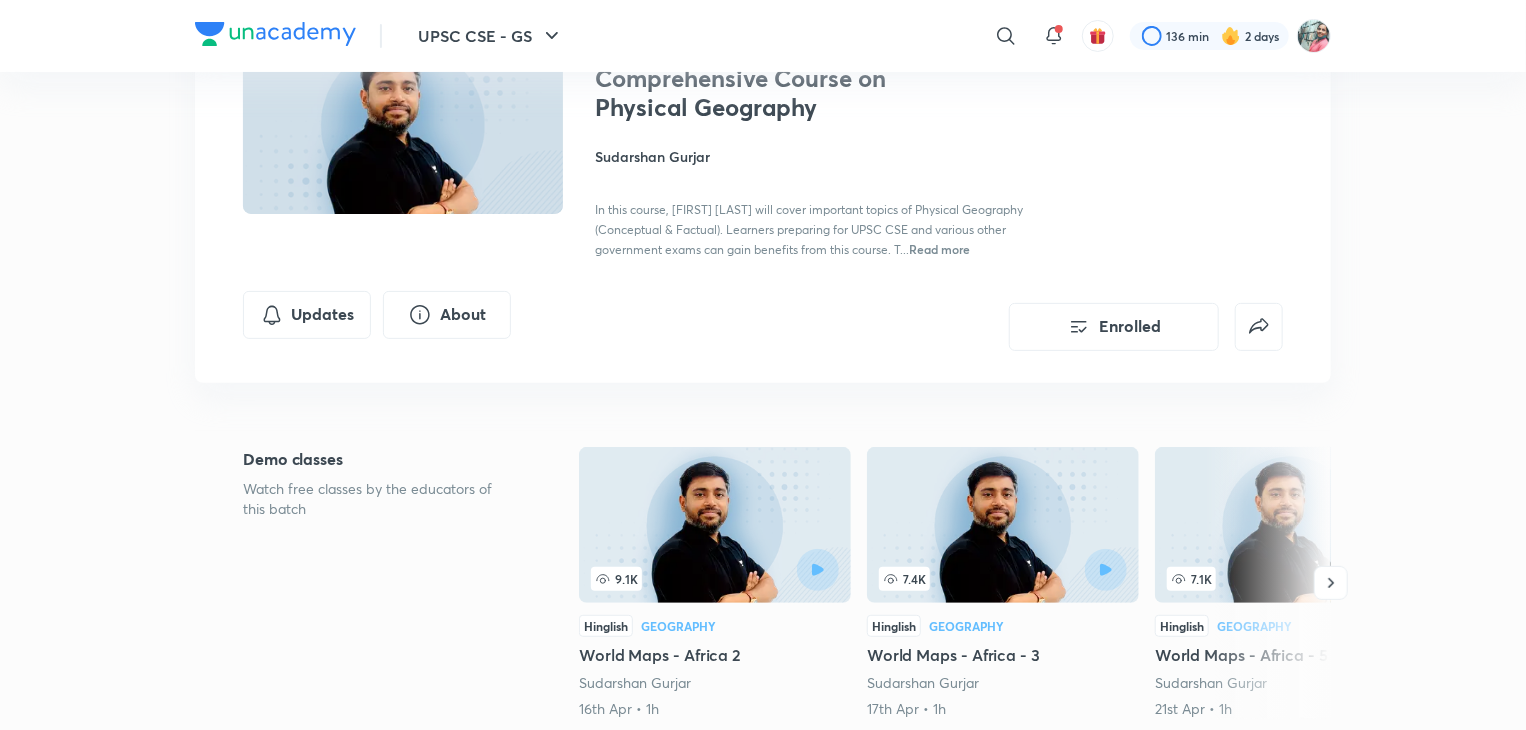 scroll, scrollTop: 0, scrollLeft: 0, axis: both 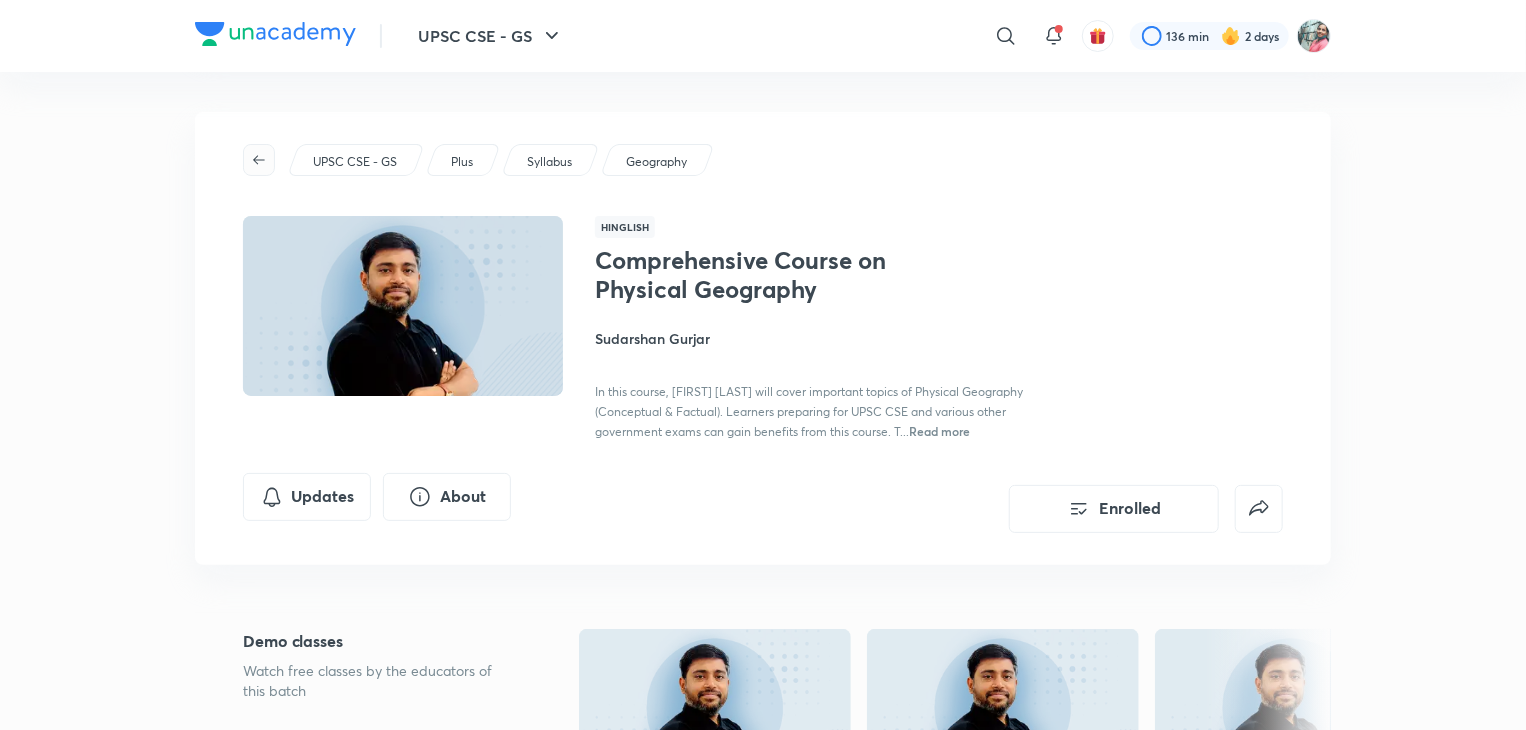 click 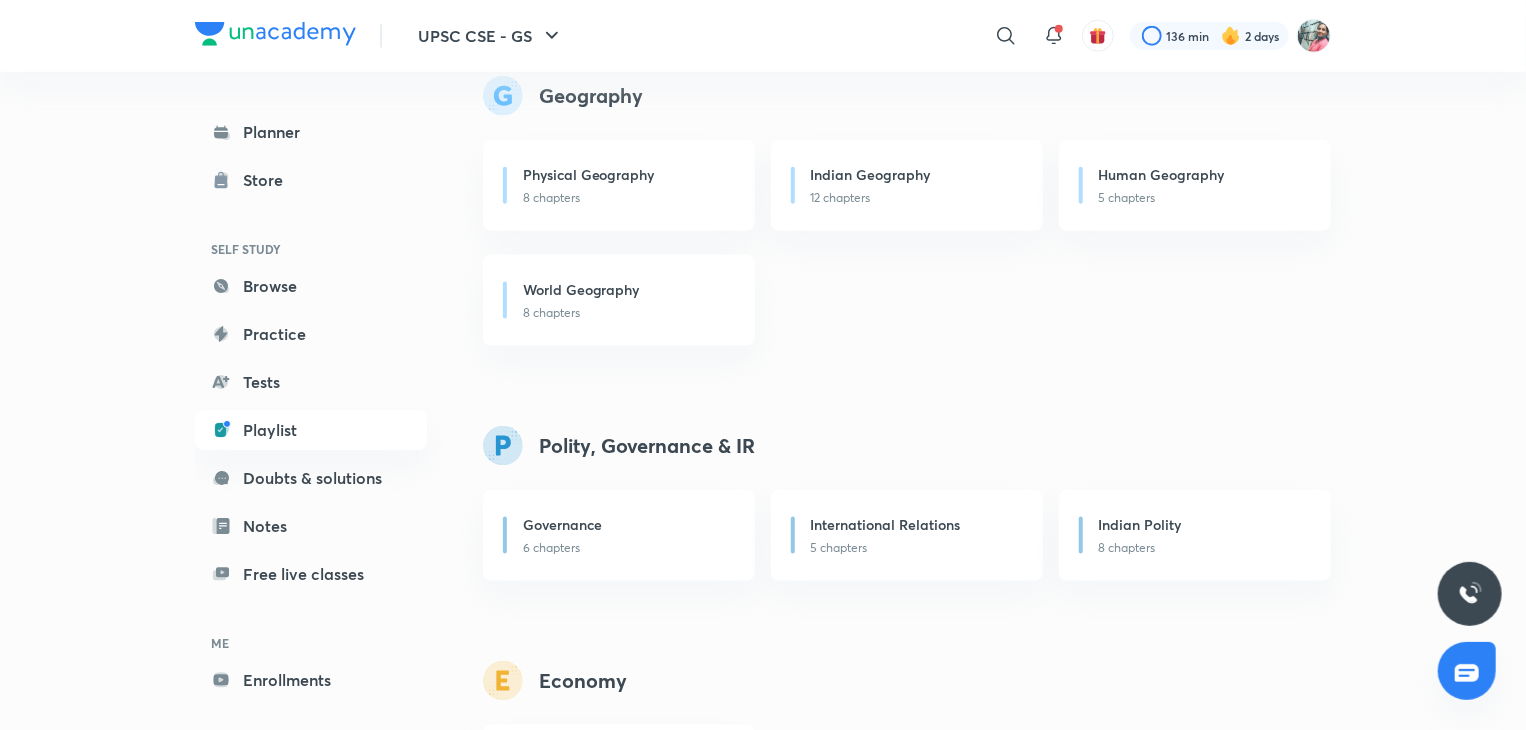 scroll, scrollTop: 1191, scrollLeft: 0, axis: vertical 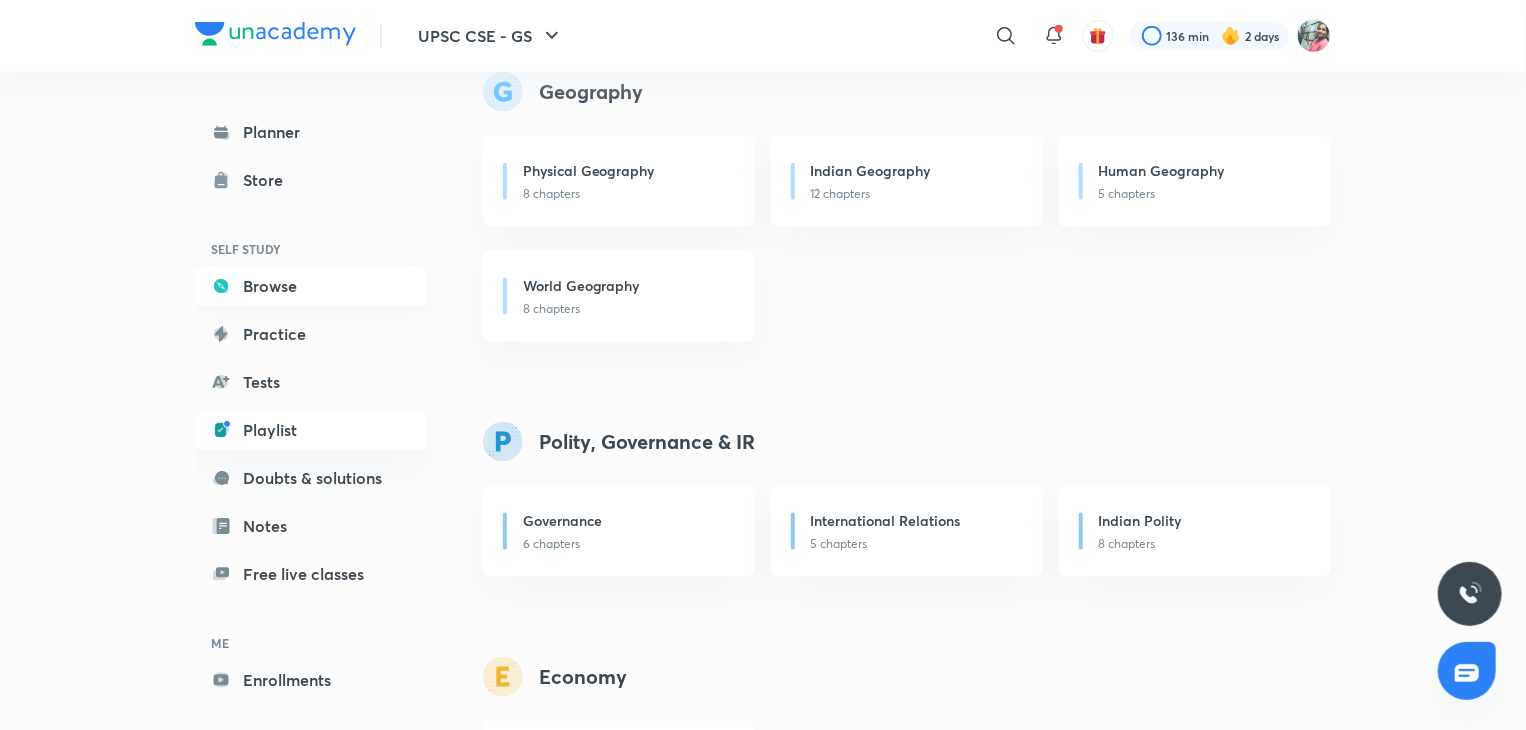 click on "Browse" at bounding box center [311, 286] 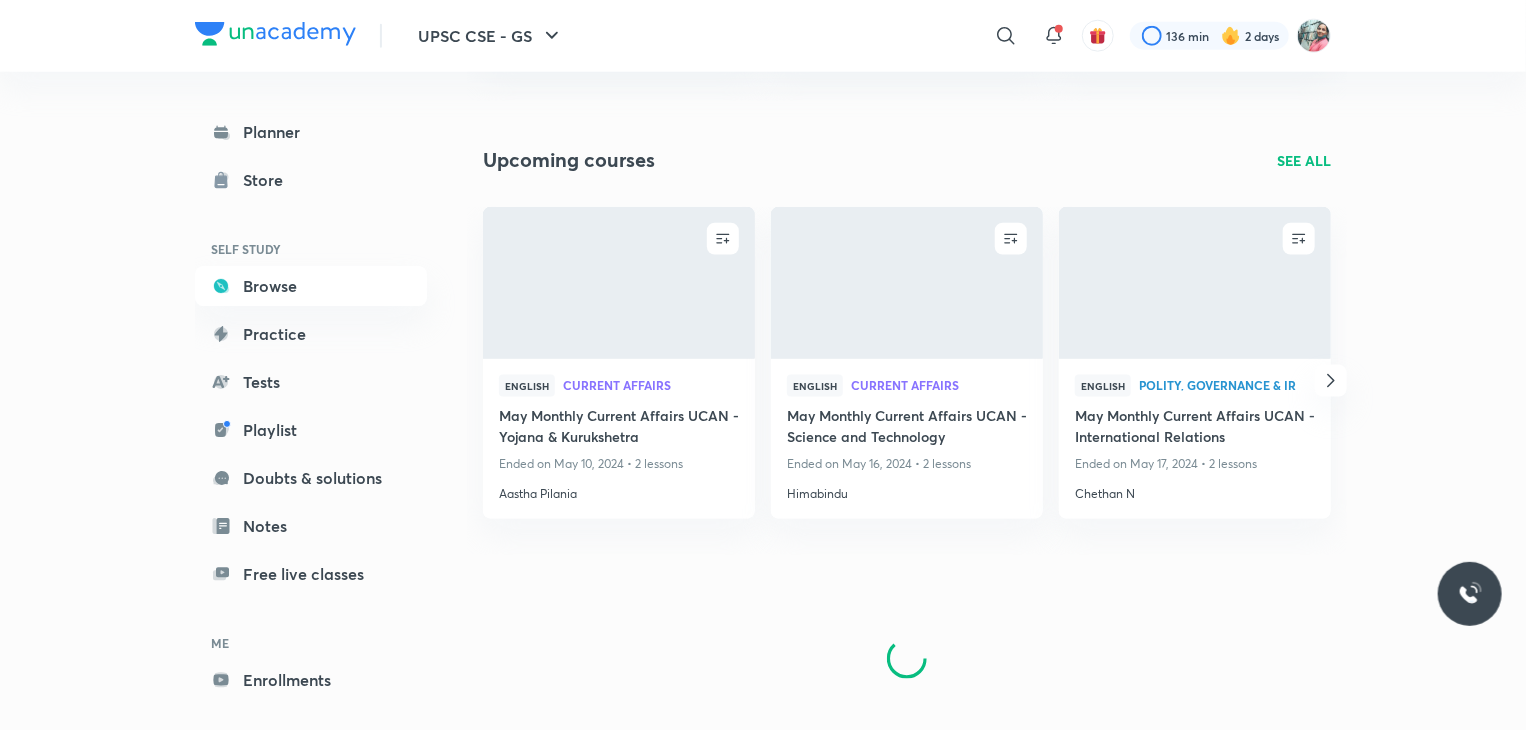 scroll, scrollTop: 0, scrollLeft: 0, axis: both 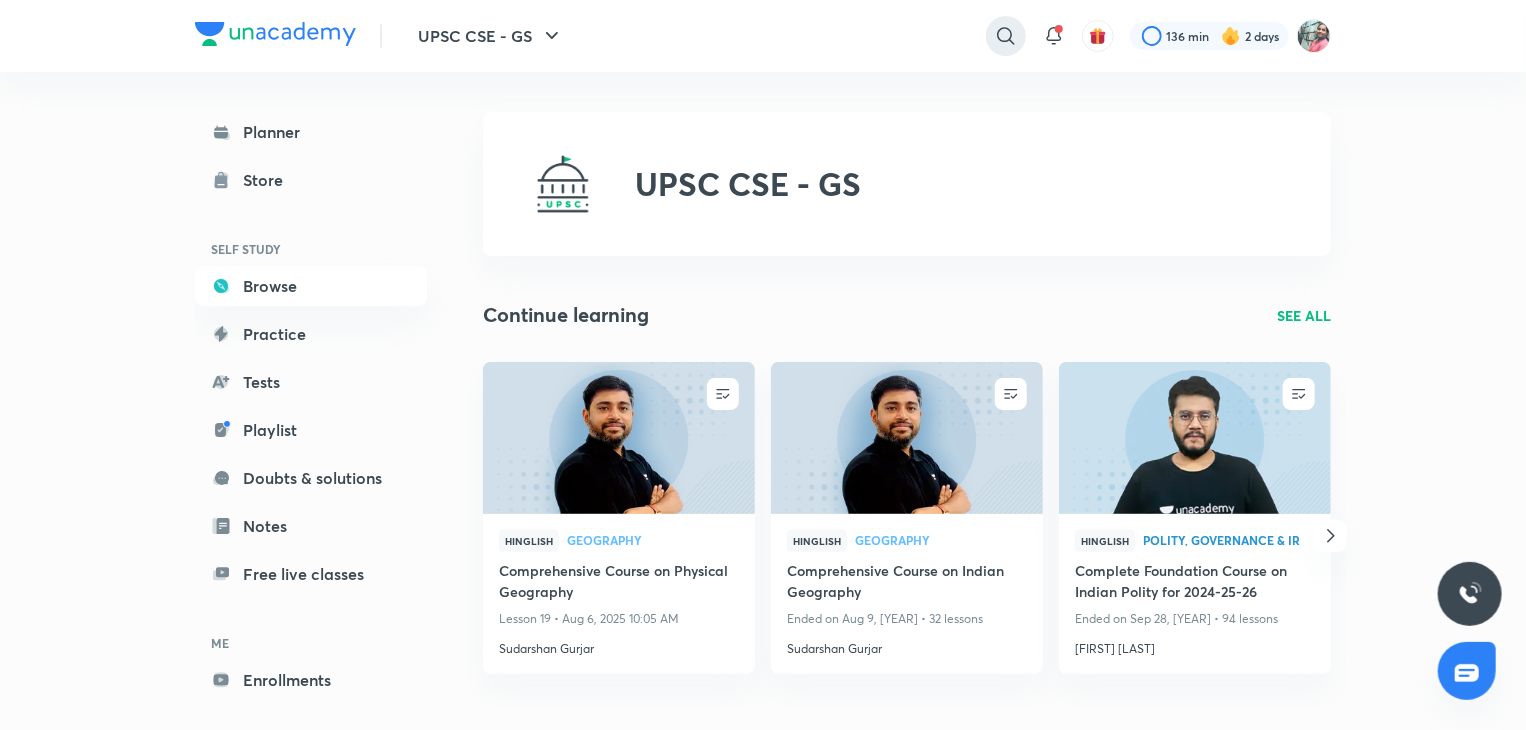 click 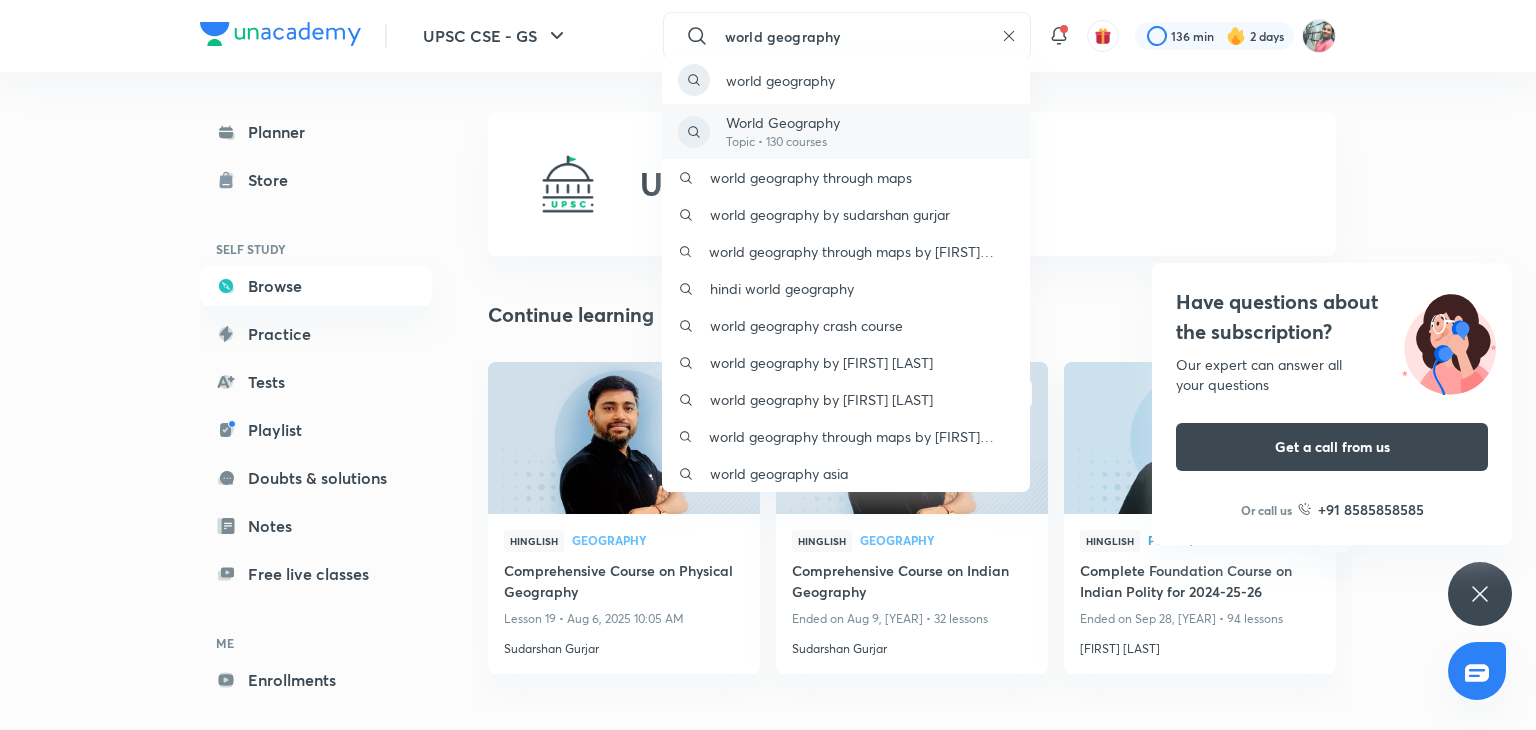 type on "world geography" 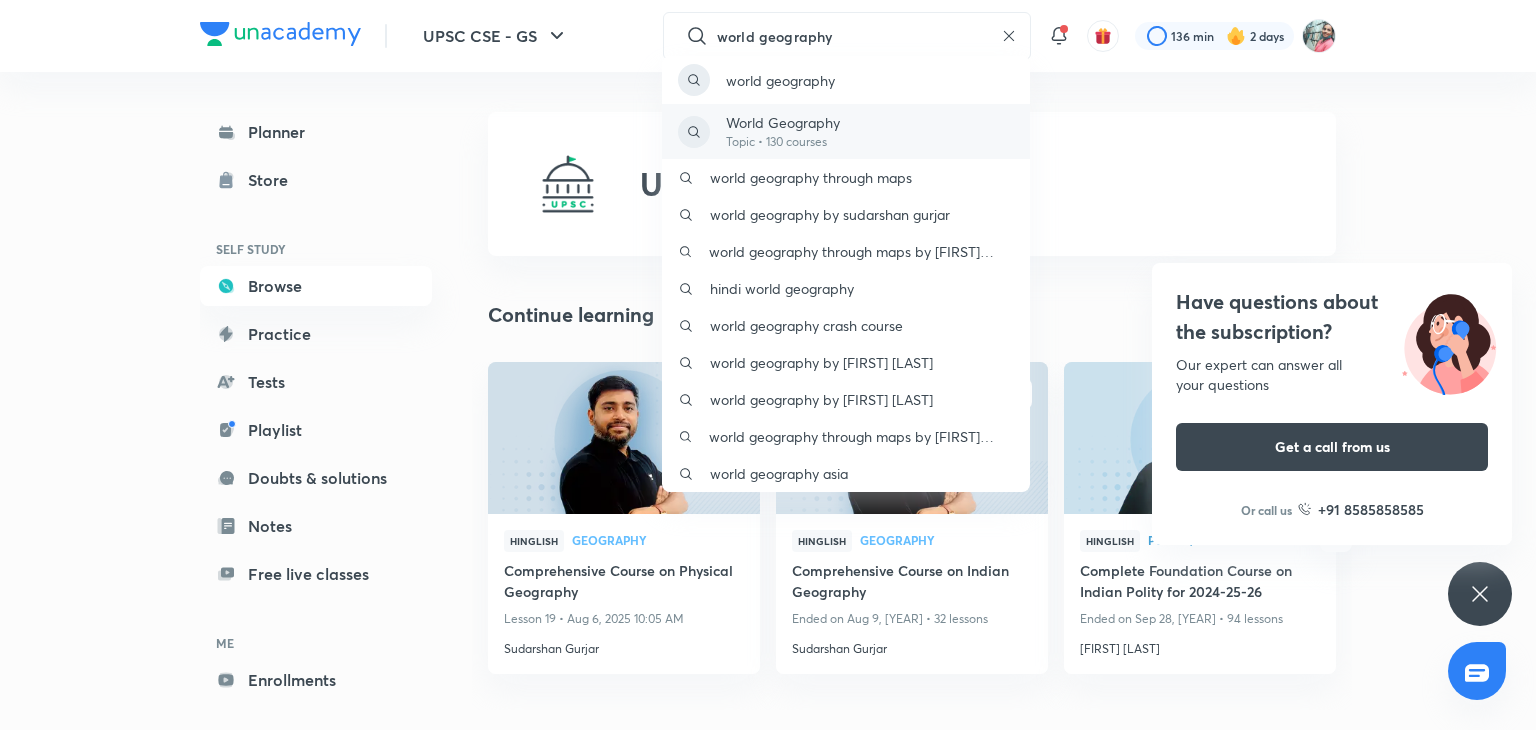 click on "World Geography Topic • 130 courses" at bounding box center [846, 131] 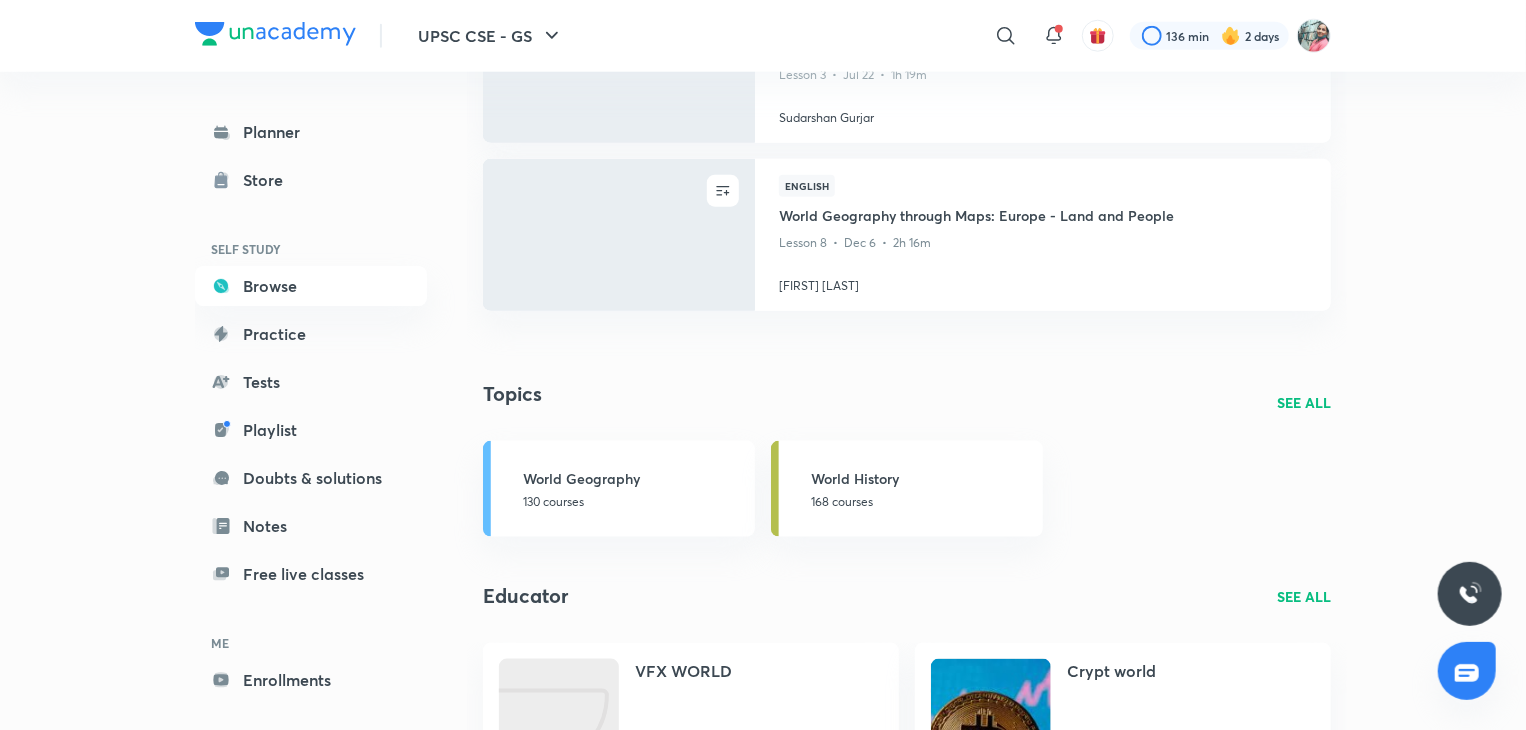 scroll, scrollTop: 1074, scrollLeft: 0, axis: vertical 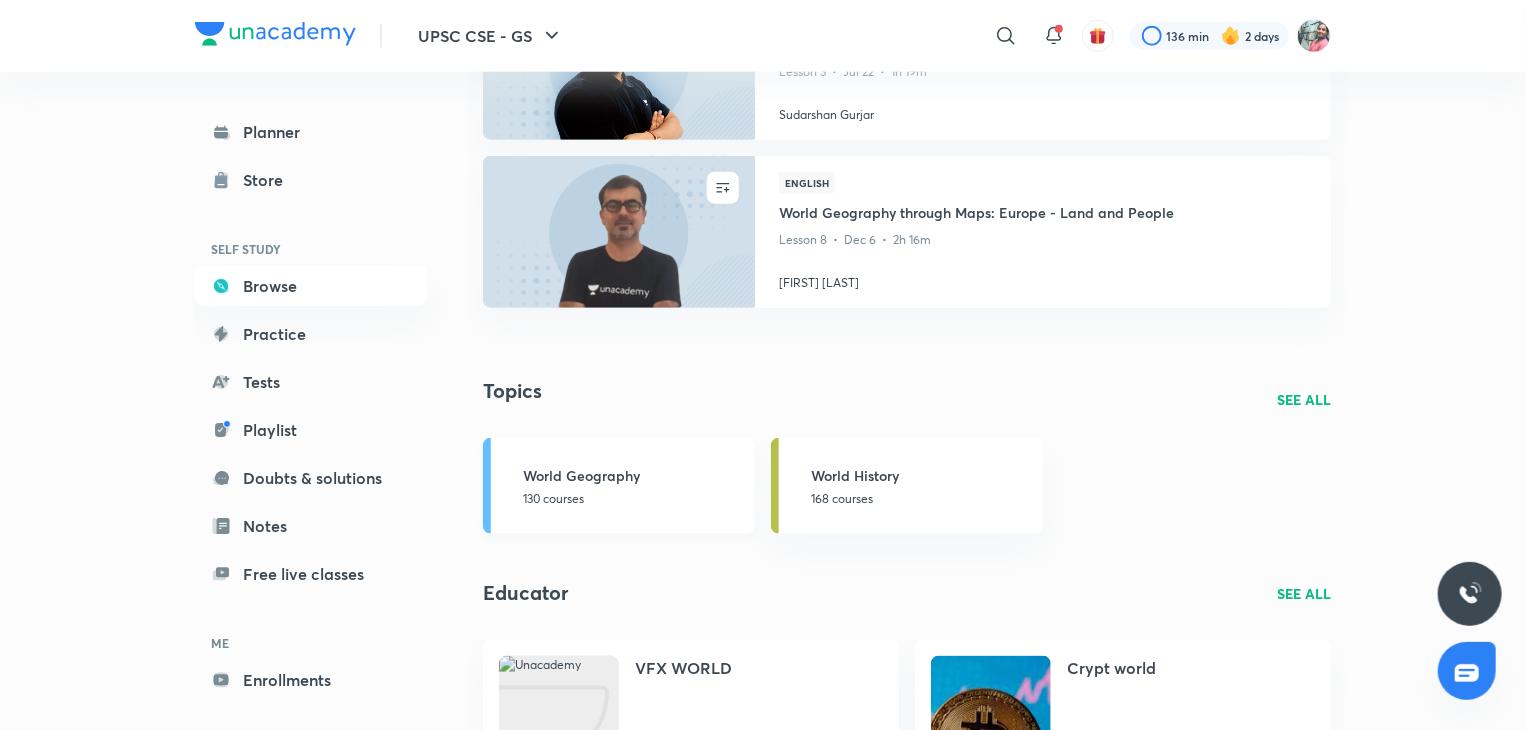 click on "World Geography" at bounding box center (633, 475) 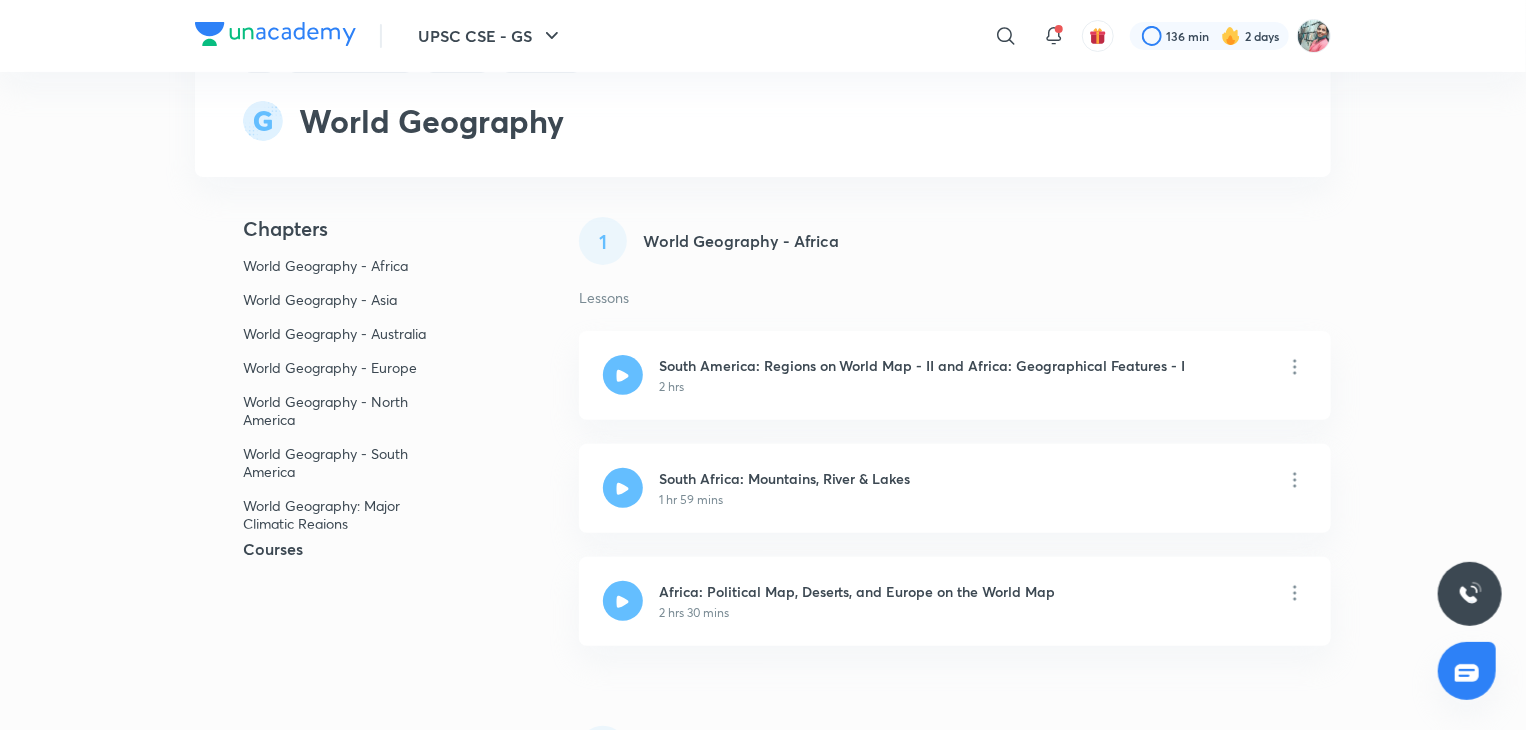 scroll, scrollTop: 0, scrollLeft: 0, axis: both 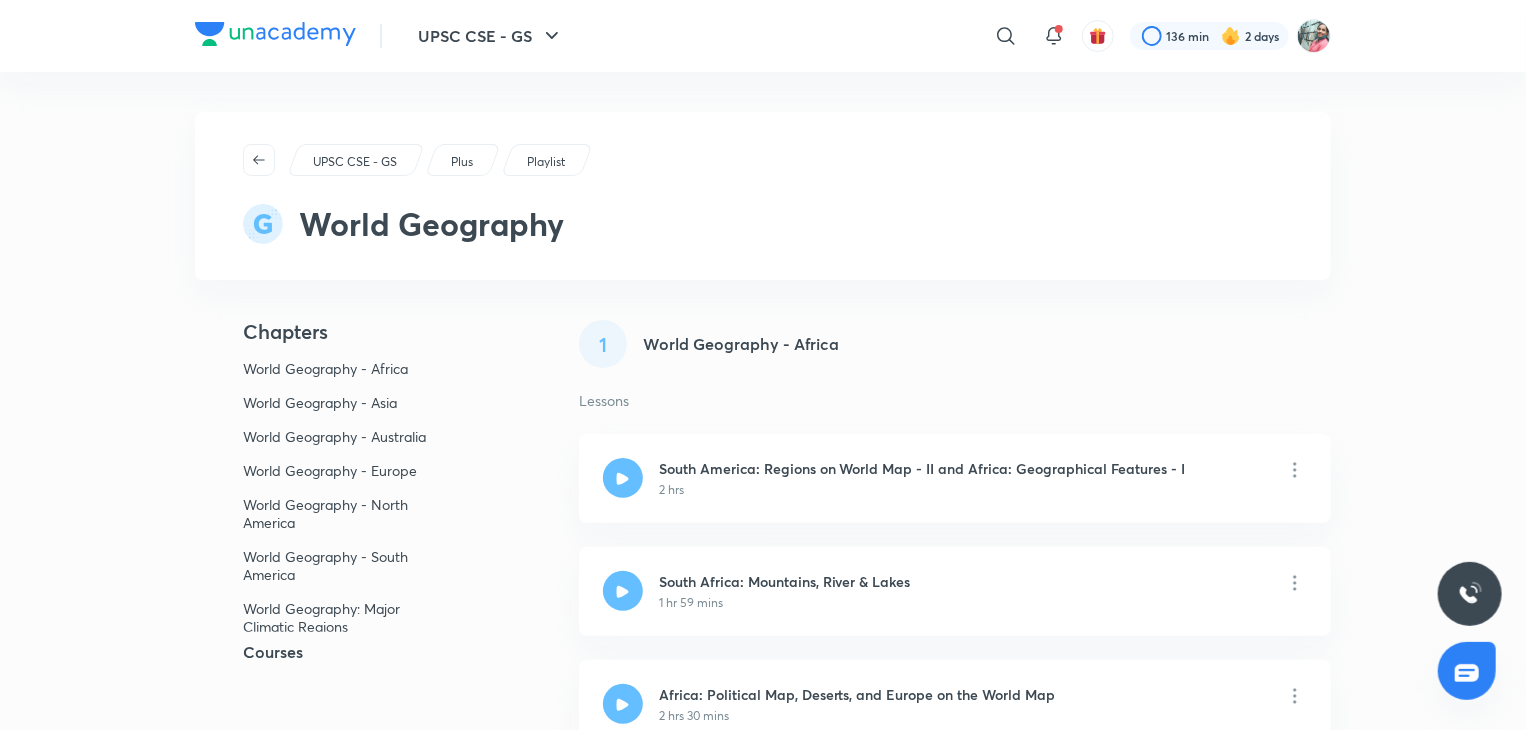 click on "Courses" at bounding box center [355, 652] 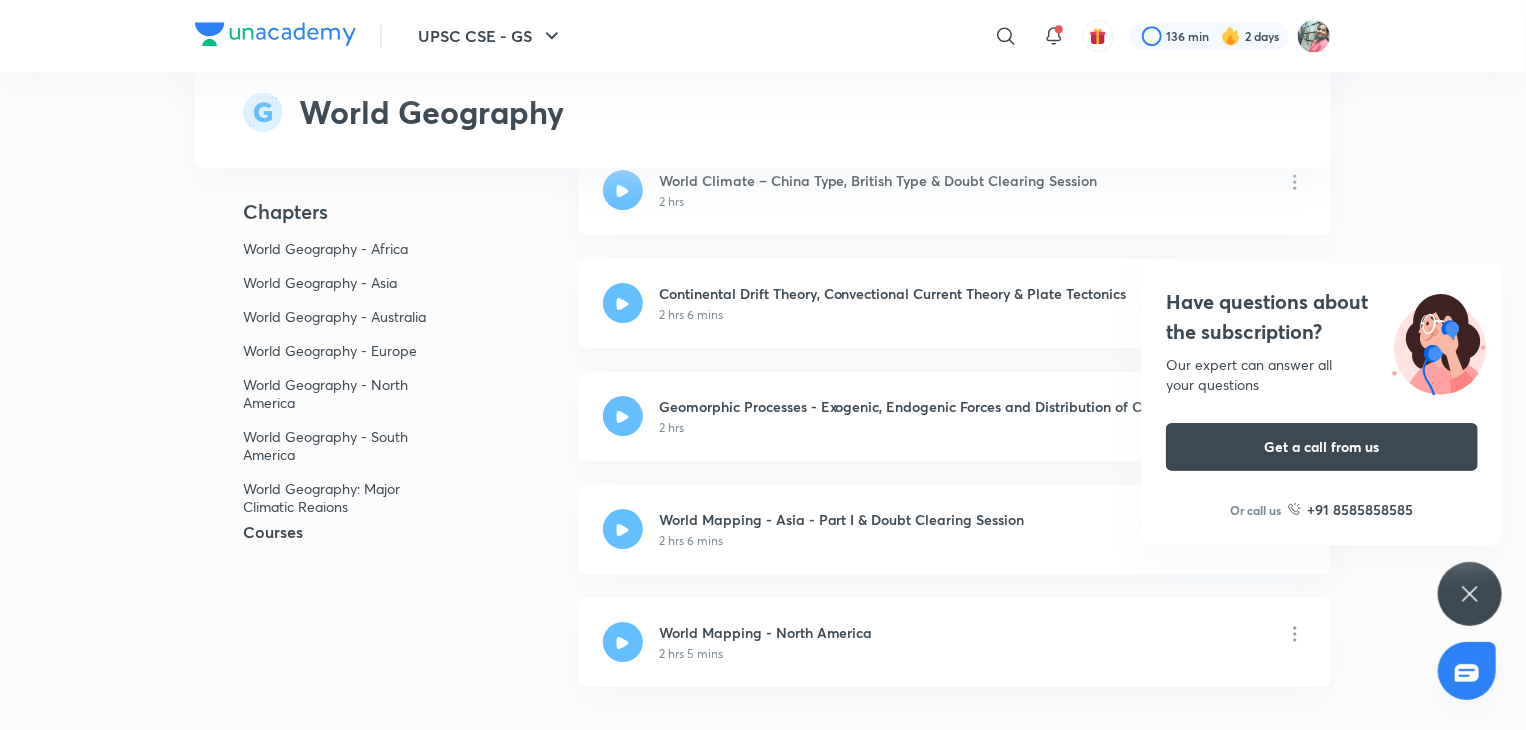 scroll, scrollTop: 3186, scrollLeft: 0, axis: vertical 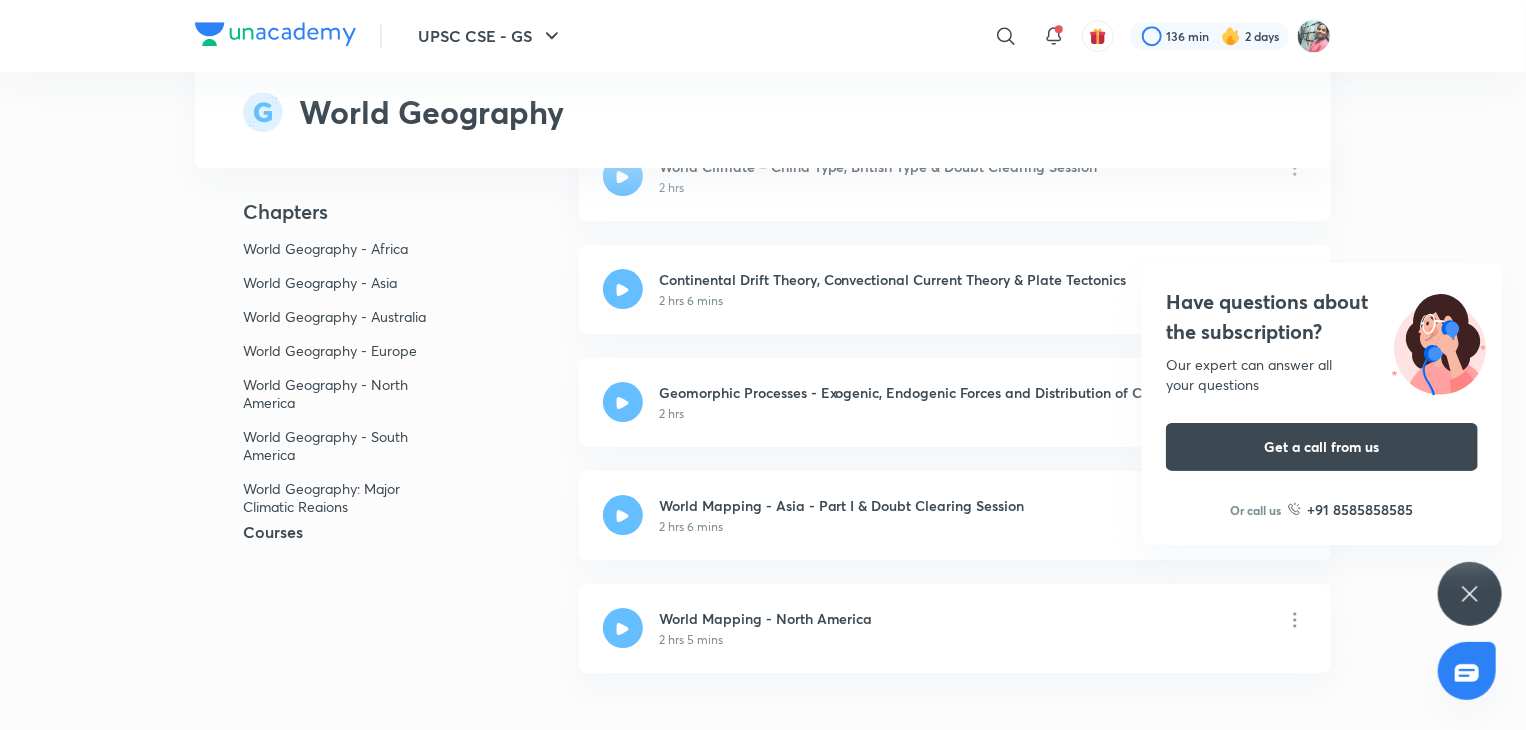click 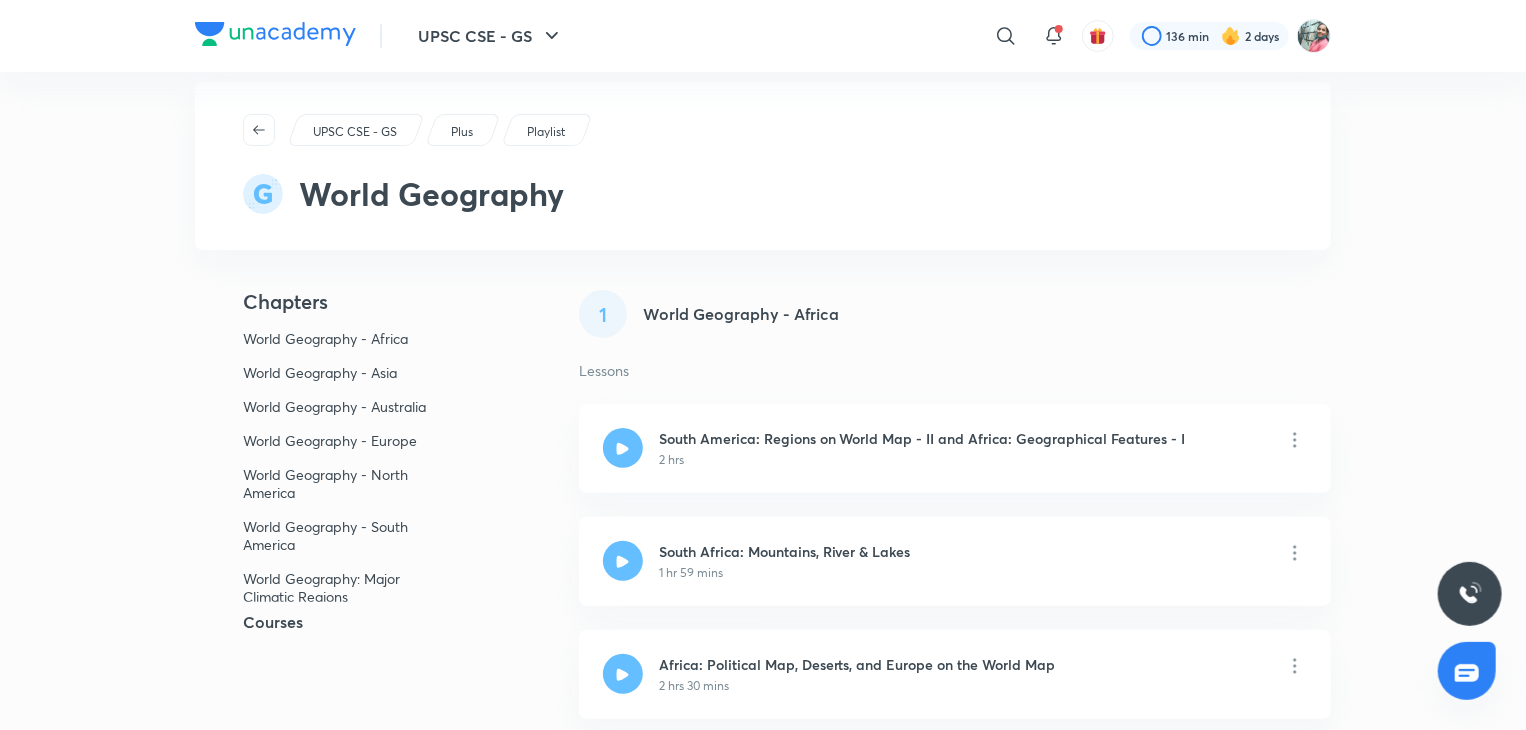 scroll, scrollTop: 58, scrollLeft: 0, axis: vertical 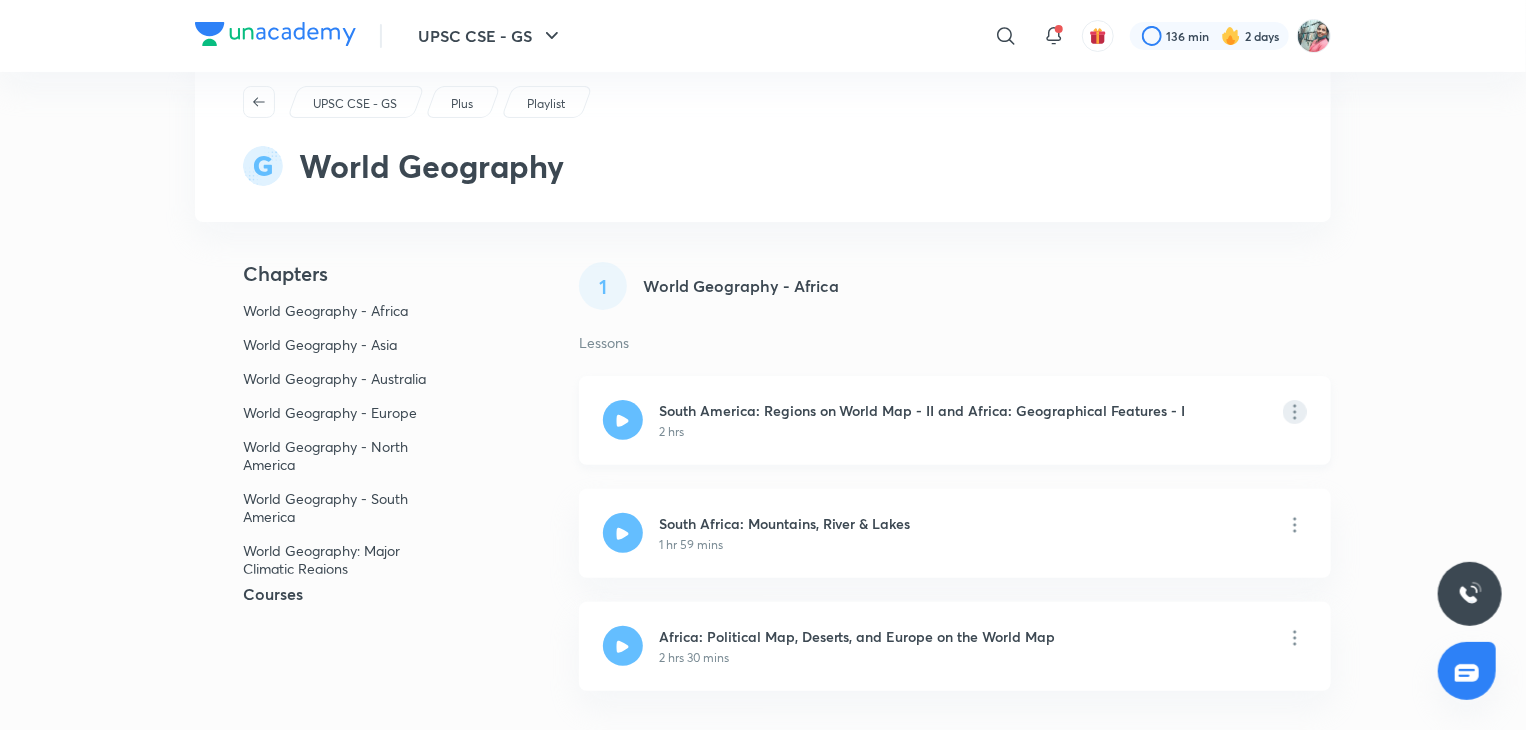 click 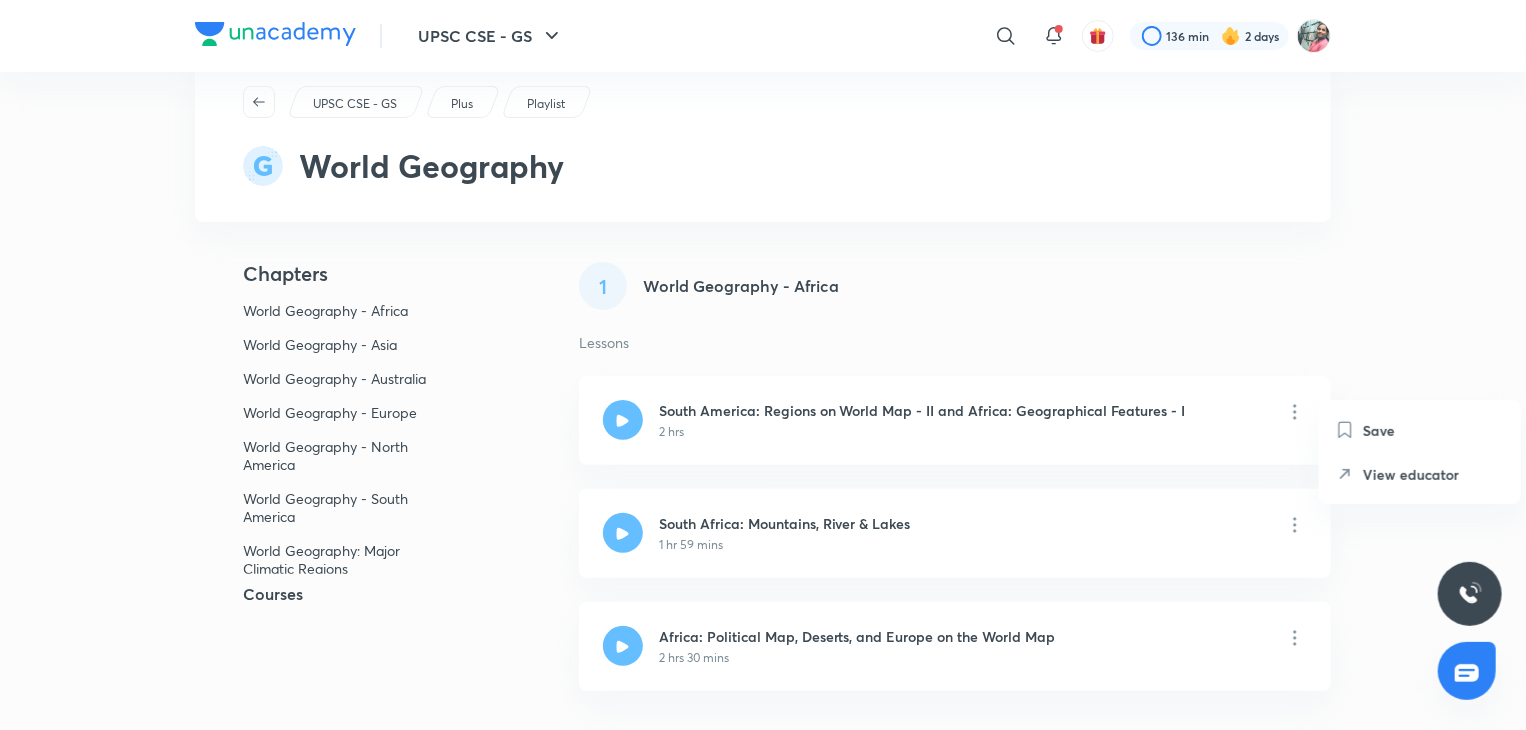 click on "UPSC CSE - GS ​ 136 min 2 days UPSC CSE - GS Plus Playlist World Geography Chapters World Geography - Africa World Geography - Asia World Geography - Australia World Geography - Europe World Geography - North America World Geography - South America World Geography: Major Climatic Regions World Geography through Maps Courses 1 World Geography - Africa Lessons South America: Regions on World Map - II and Africa: Geographical Features - I 2 hrs South Africa: Mountains, River & Lakes 1 hr 59 mins Africa: Political Map, Deserts, and Europe on the World Map 2 hrs 30 mins 2 World Geography - Asia Practice START Lessons Asia: Geographical, Political & Economical Features - I 2 hrs Asia: Geographical, Political & Economical Features - II 1 hr 59 mins Sea, Location & Part of Ocean through World Map 1 hr 57 mins Mongolia, Irak, Iran, Turkey and South East Region, and Antarctica 2 hrs 5 mins 3 World Geography - Australia Lessons Australia & New Zealand: Geographical Features 1 hr 59 mins 4 World Geography - Europe 5 6" at bounding box center [763, 3266] 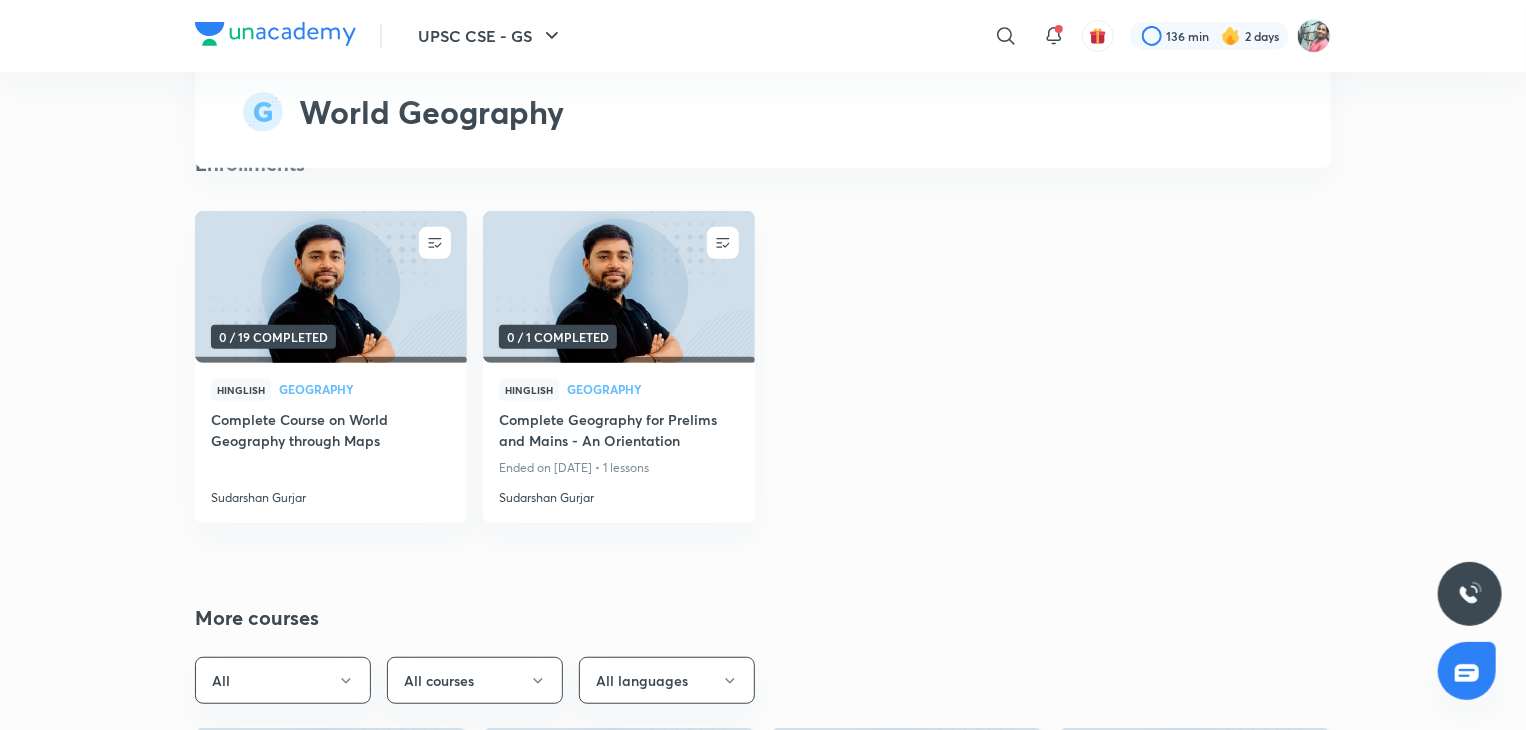 scroll, scrollTop: 4190, scrollLeft: 0, axis: vertical 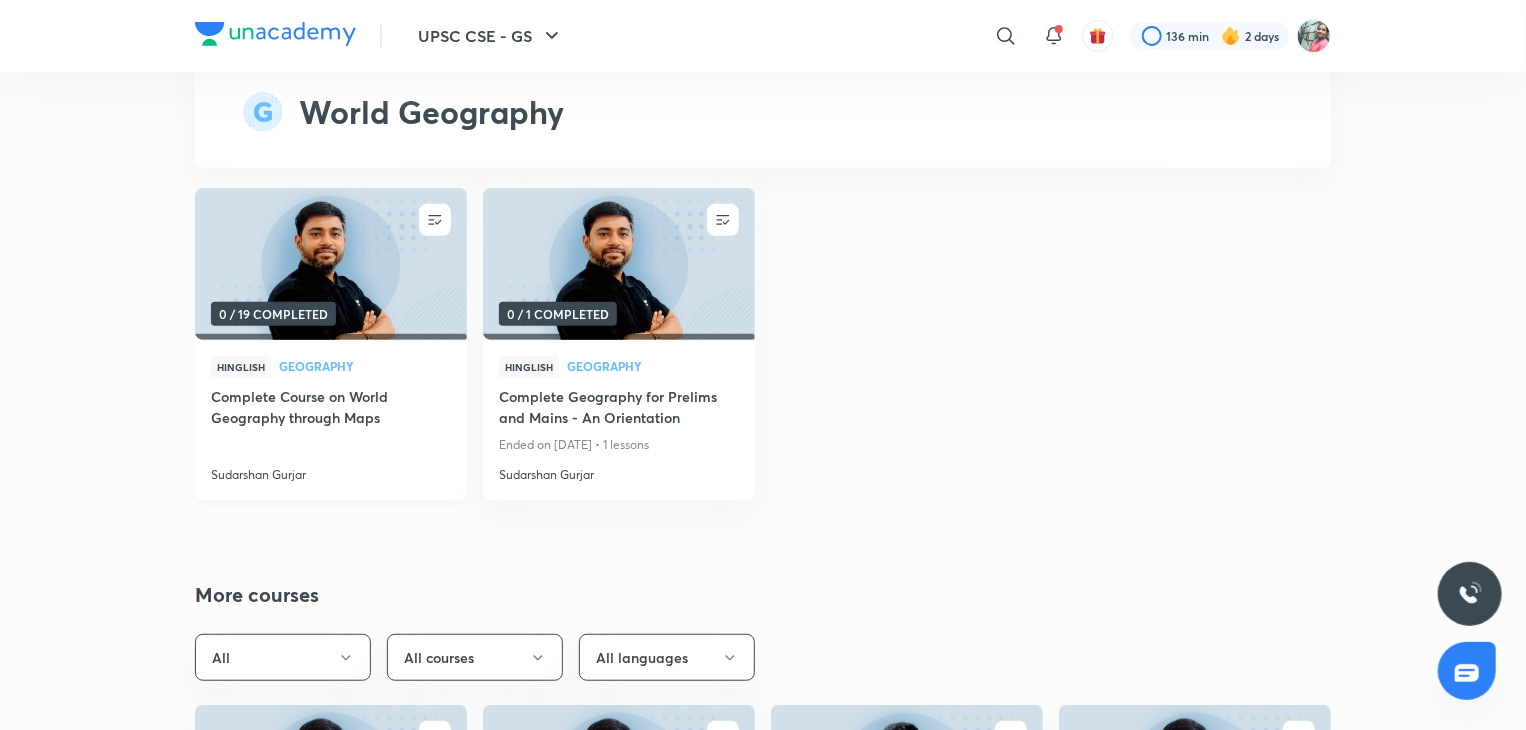 click on "Complete Course on World Geography through Maps" at bounding box center (331, 409) 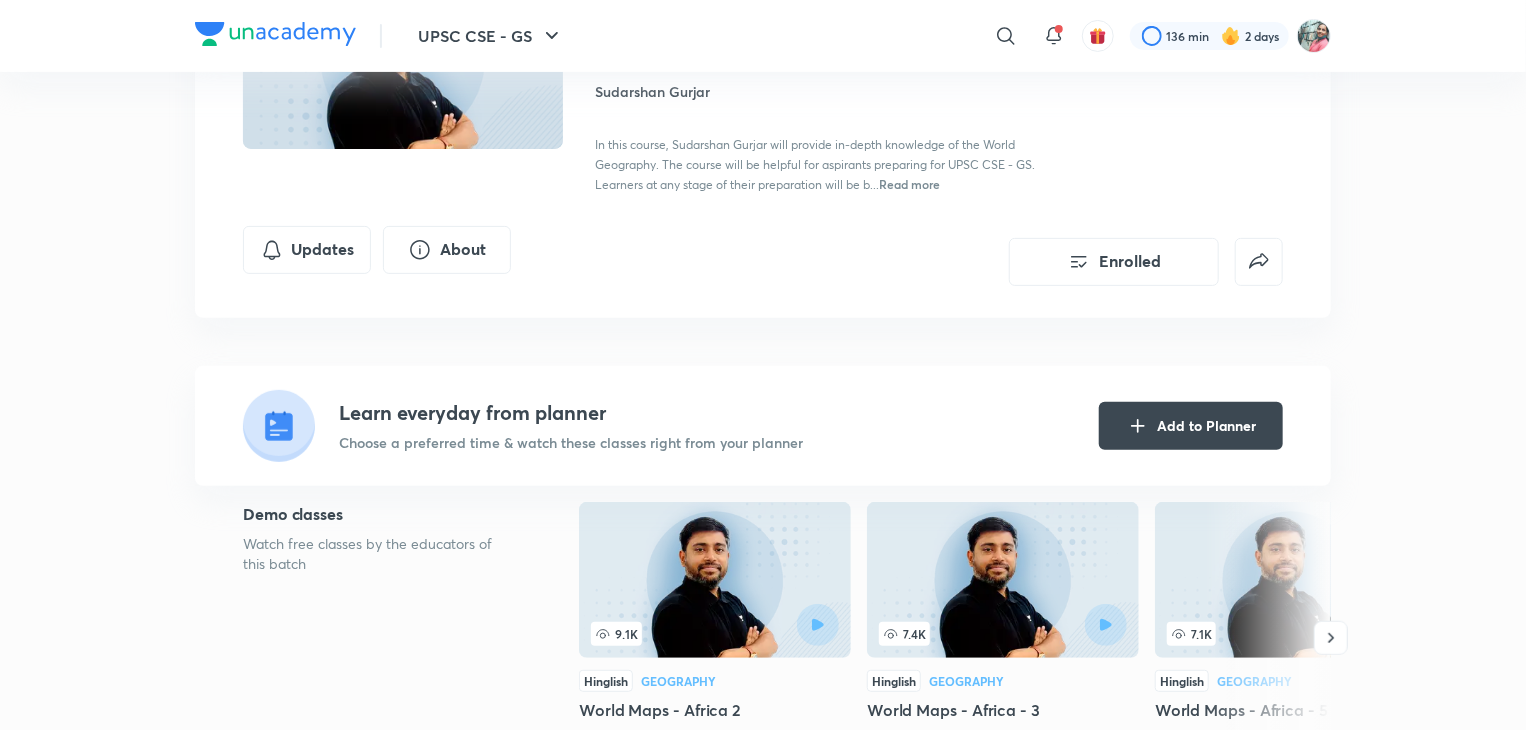 scroll, scrollTop: 0, scrollLeft: 0, axis: both 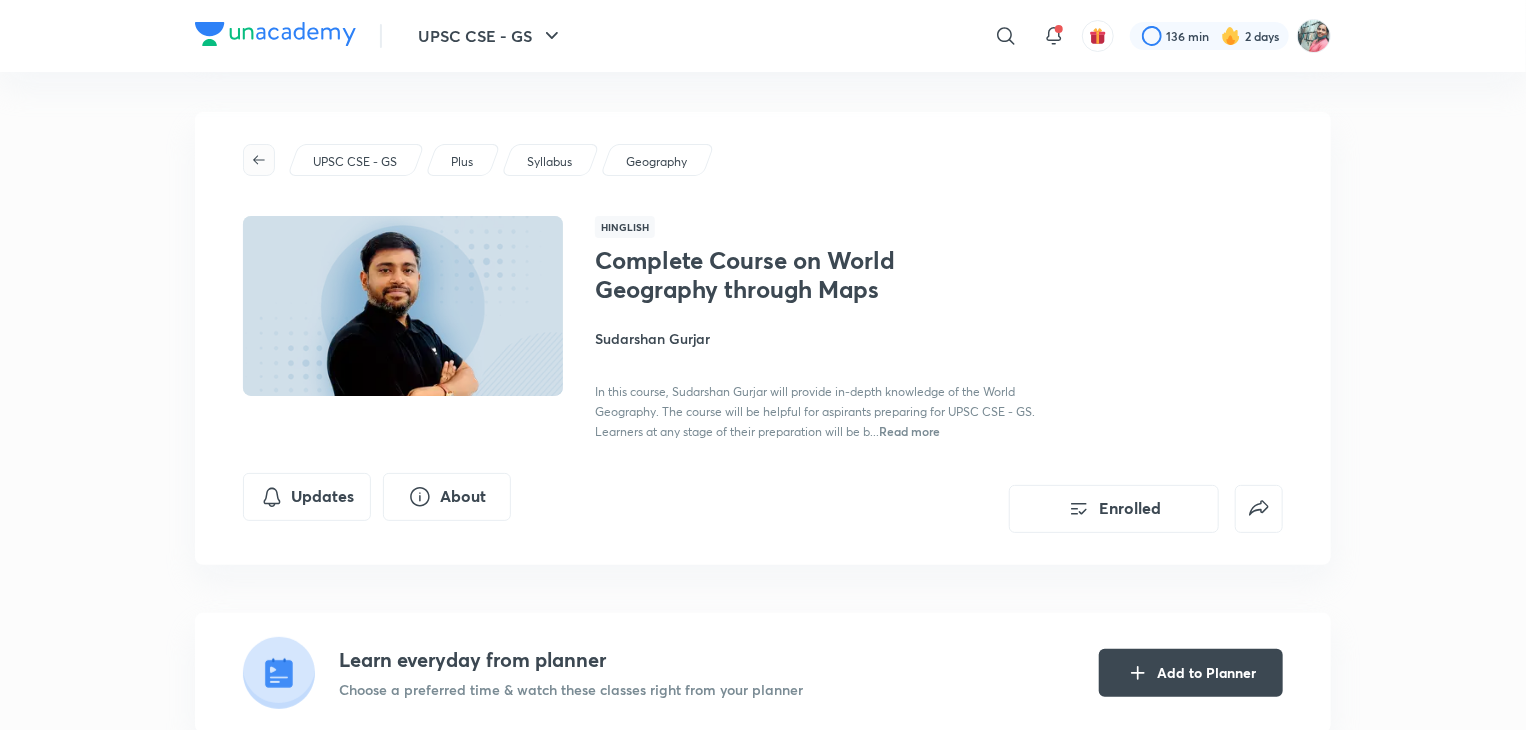 click 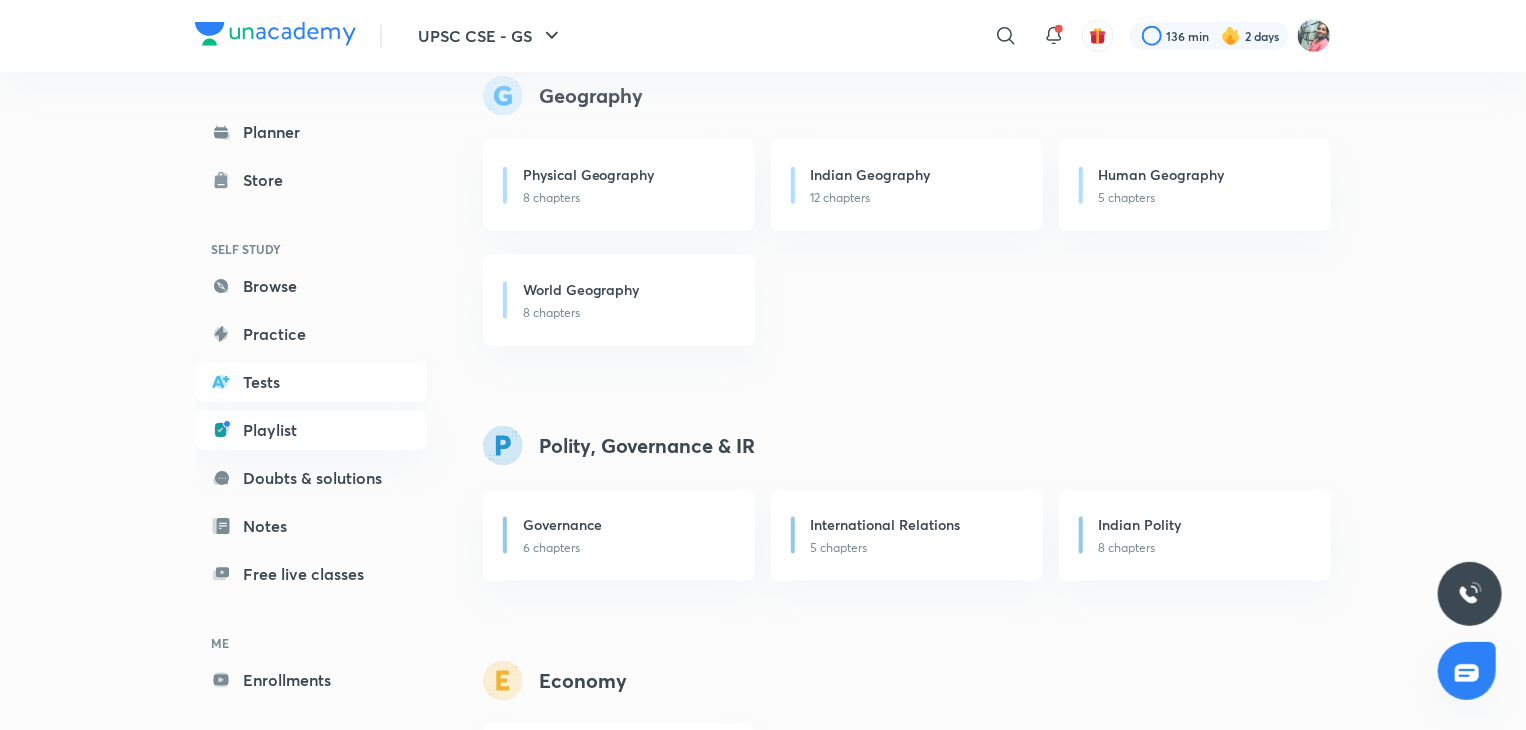 scroll, scrollTop: 1191, scrollLeft: 0, axis: vertical 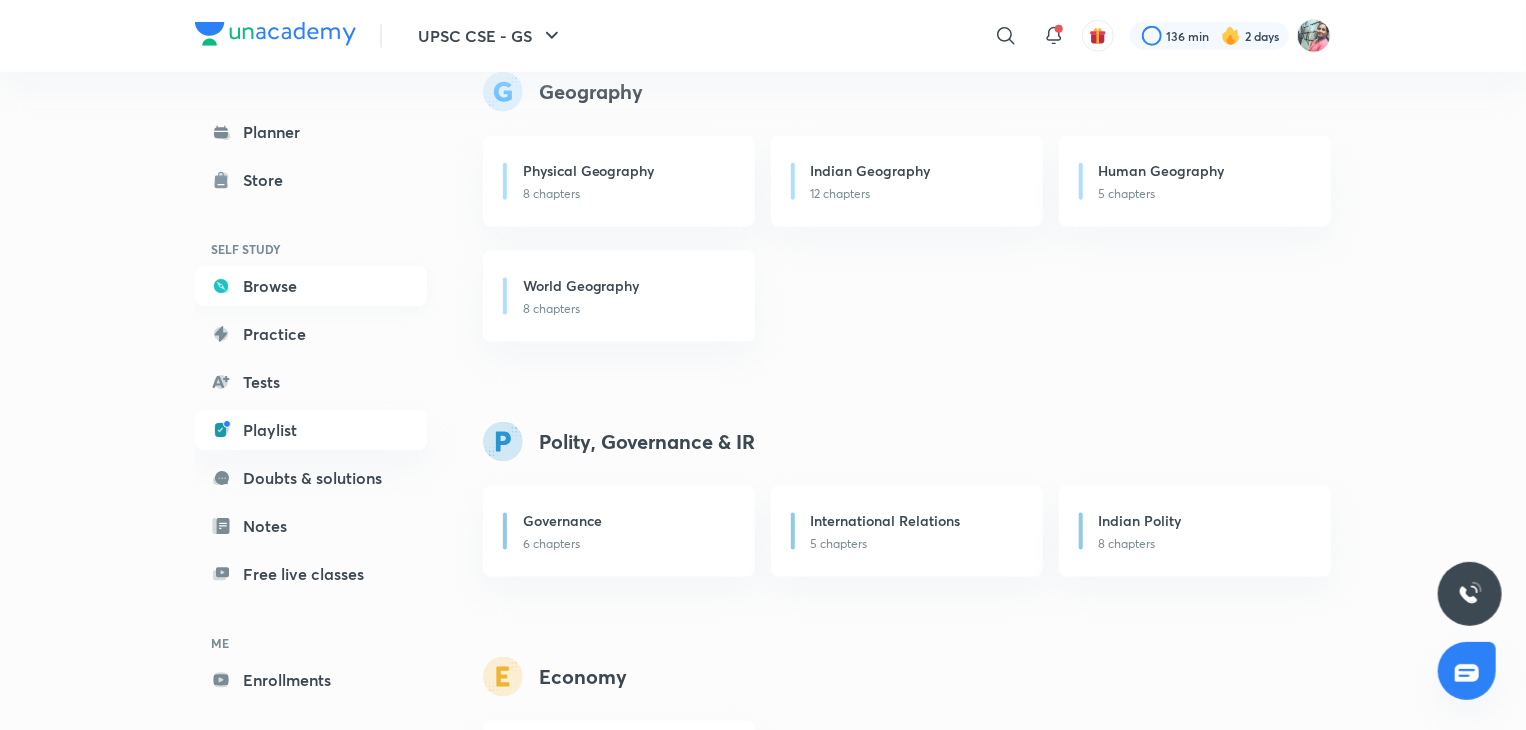 click on "Browse" at bounding box center (311, 286) 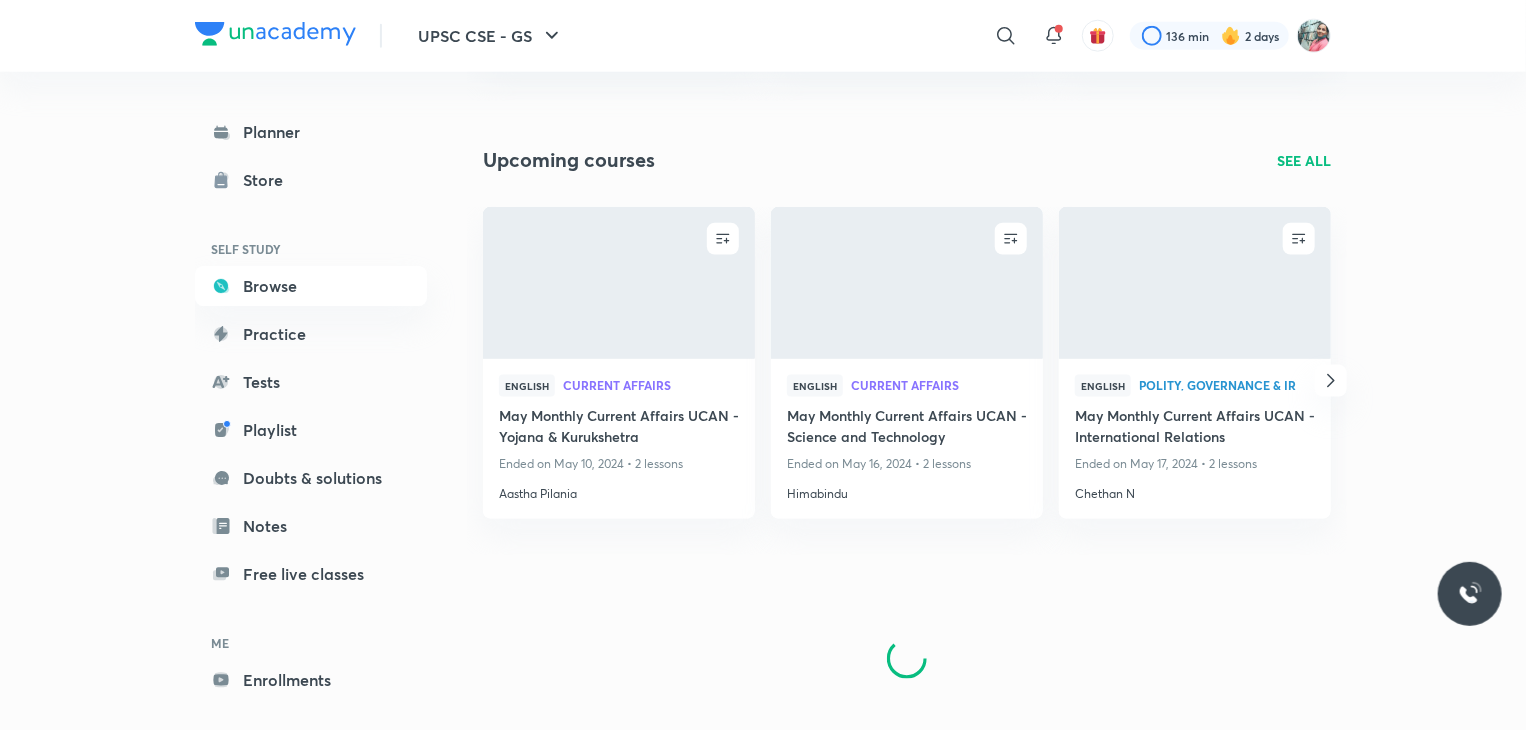 scroll, scrollTop: 0, scrollLeft: 0, axis: both 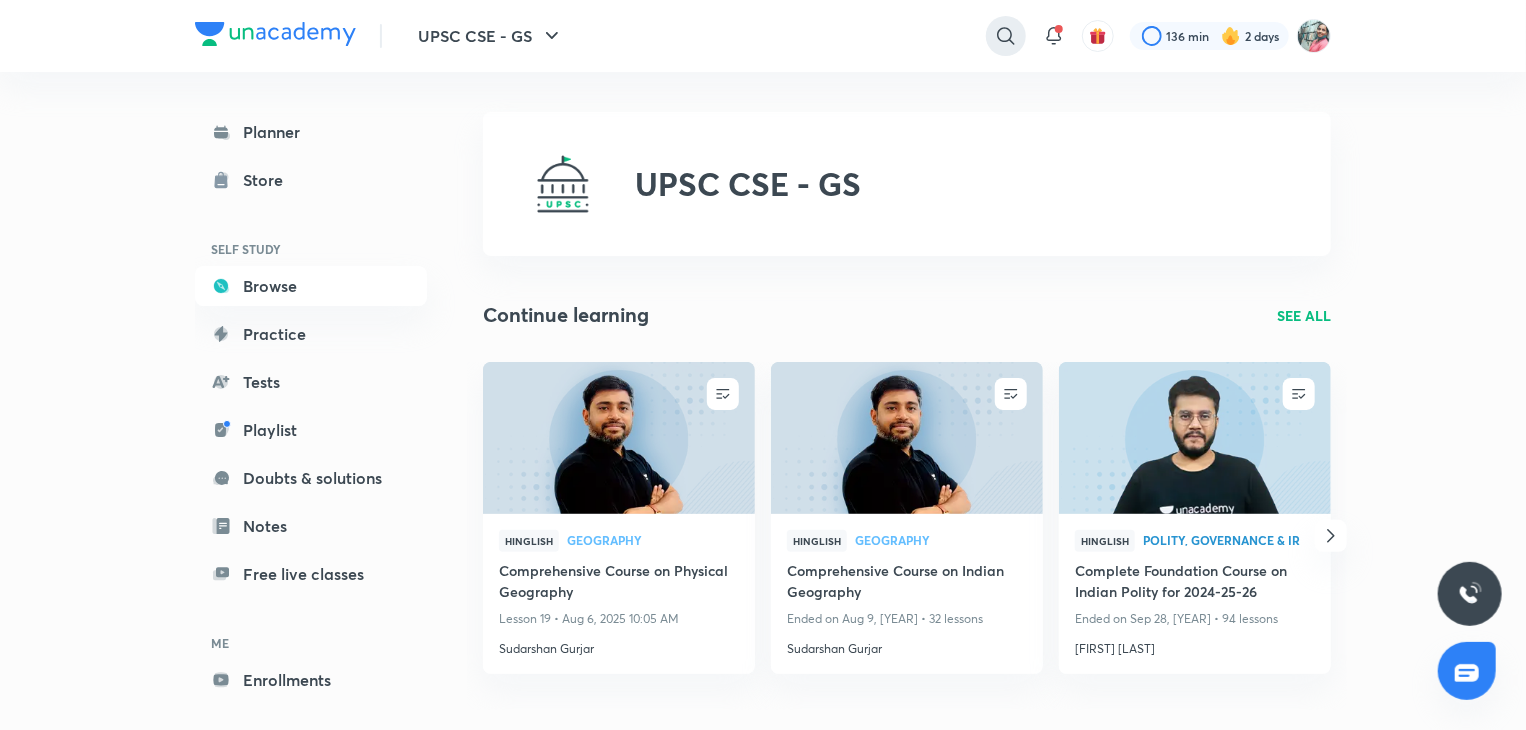 click 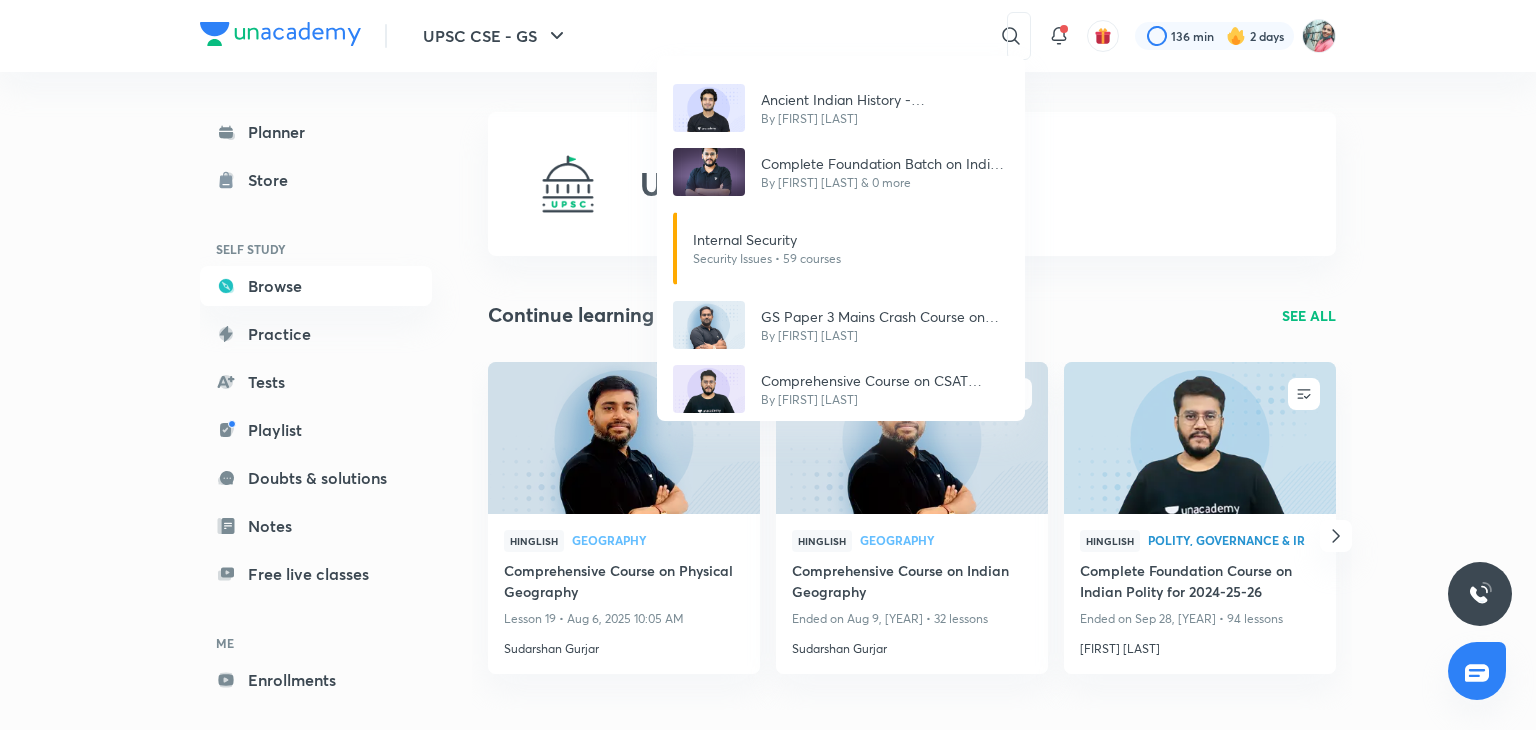 click on "Ancient Indian History - Comprehensive Course for Prelims and Mains By [FIRST] [LAST] Complete Foundation Batch on Indian Polity by [FIRST] [LAST] By [FIRST] [LAST] & 0 more Internal Security Security Issues • 59 courses GS Paper 3 Mains Crash Course on Internal Security By [FIRST] [LAST] Comprehensive Course on CSAT Paper-II By [FIRST] [LAST]" at bounding box center [768, 365] 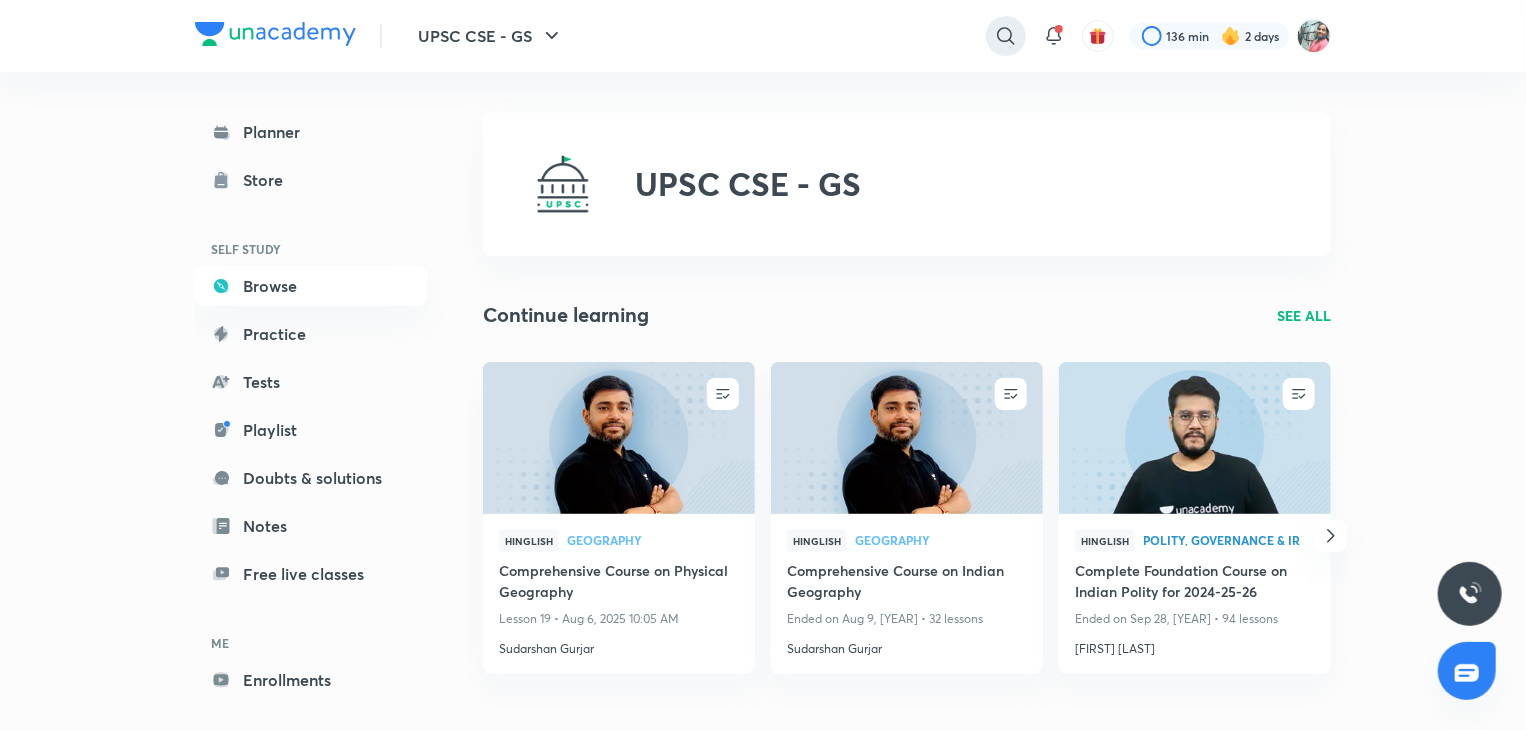 click 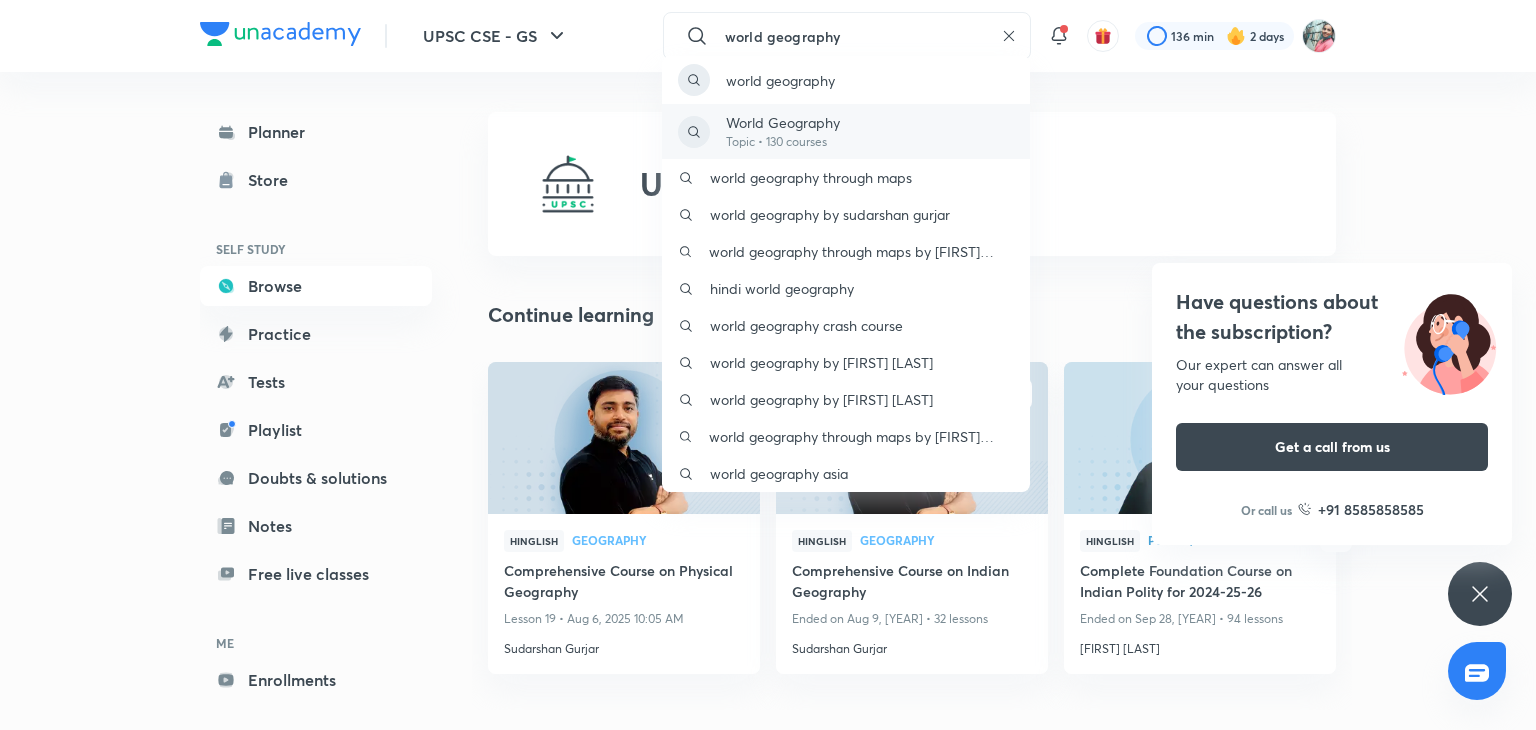 type on "world geography" 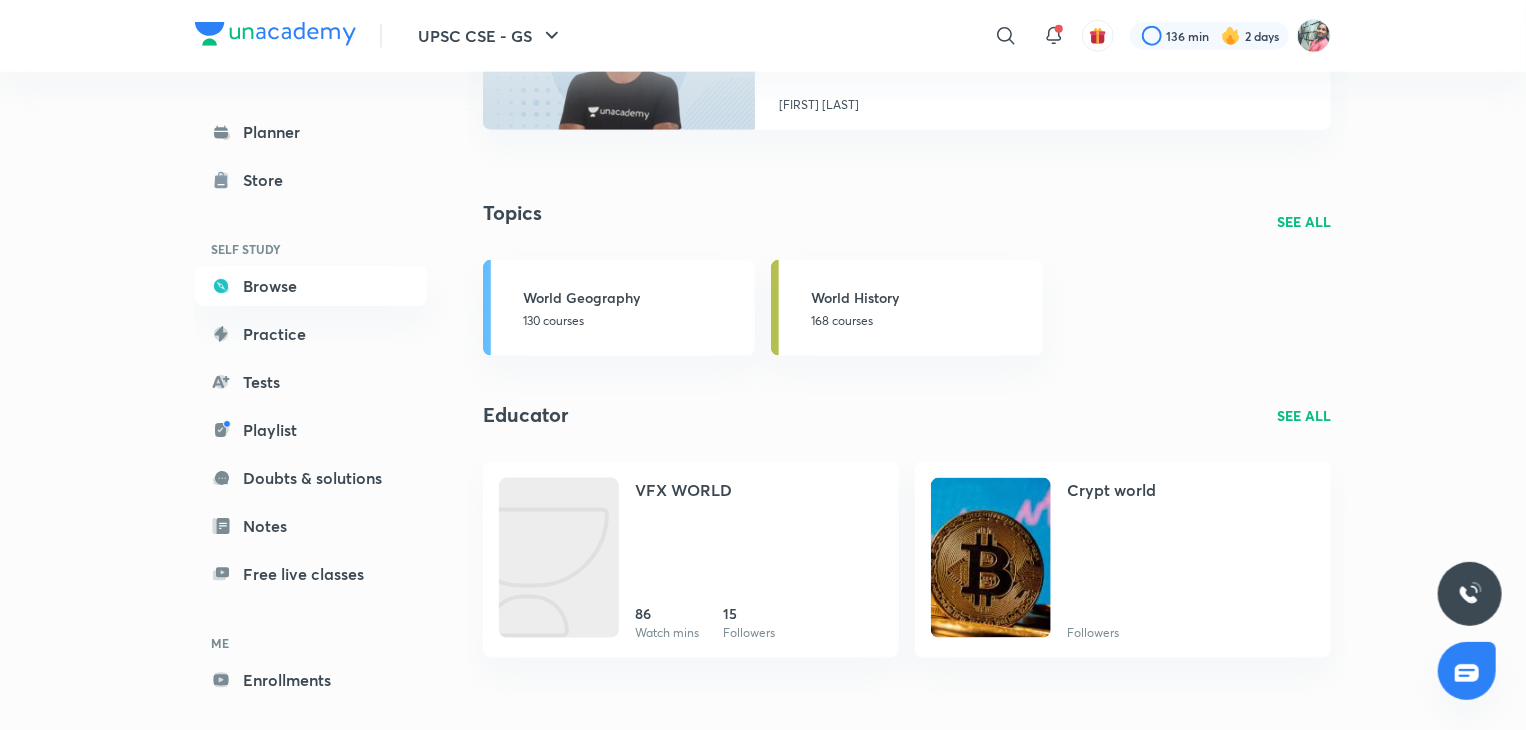 scroll, scrollTop: 1248, scrollLeft: 0, axis: vertical 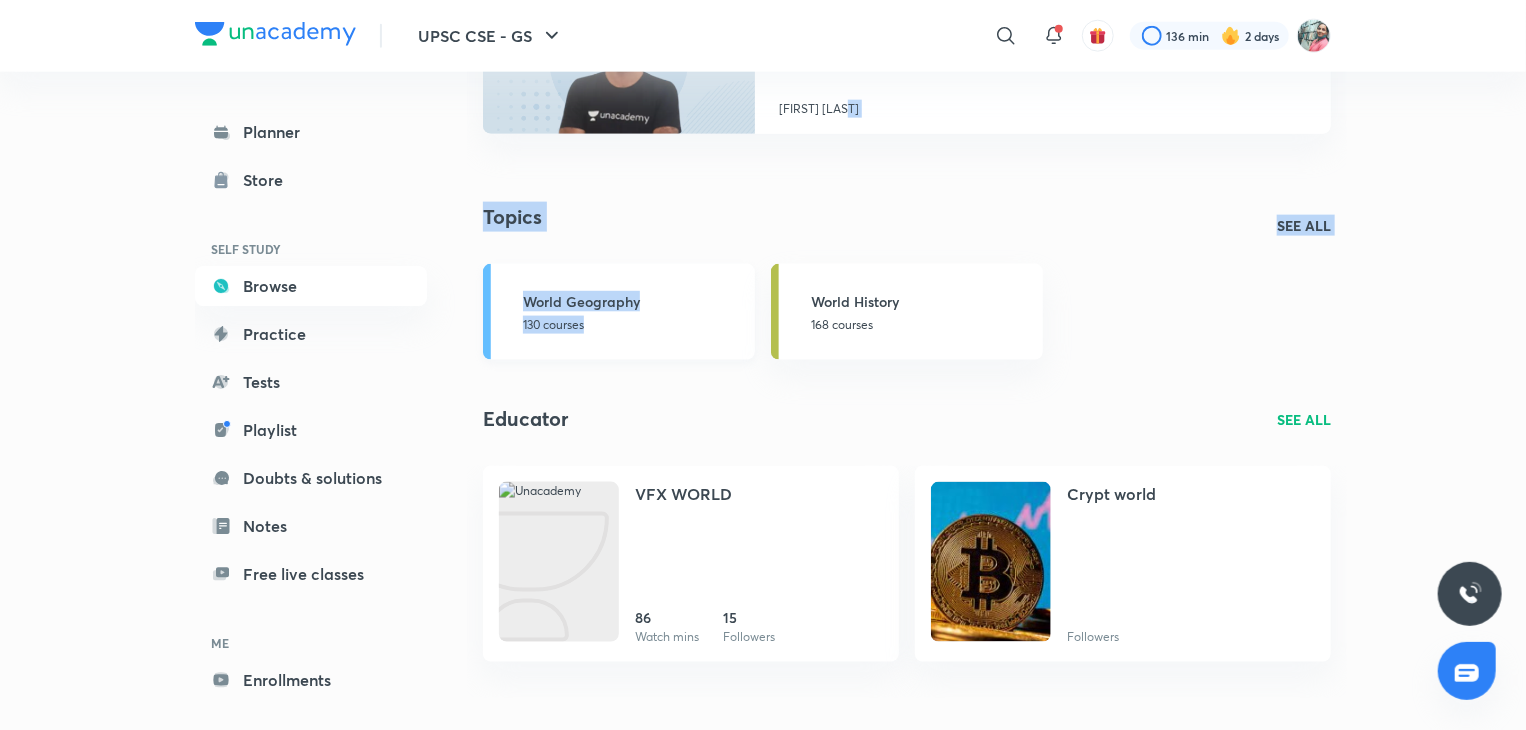 drag, startPoint x: 944, startPoint y: 120, endPoint x: 705, endPoint y: 317, distance: 309.72568 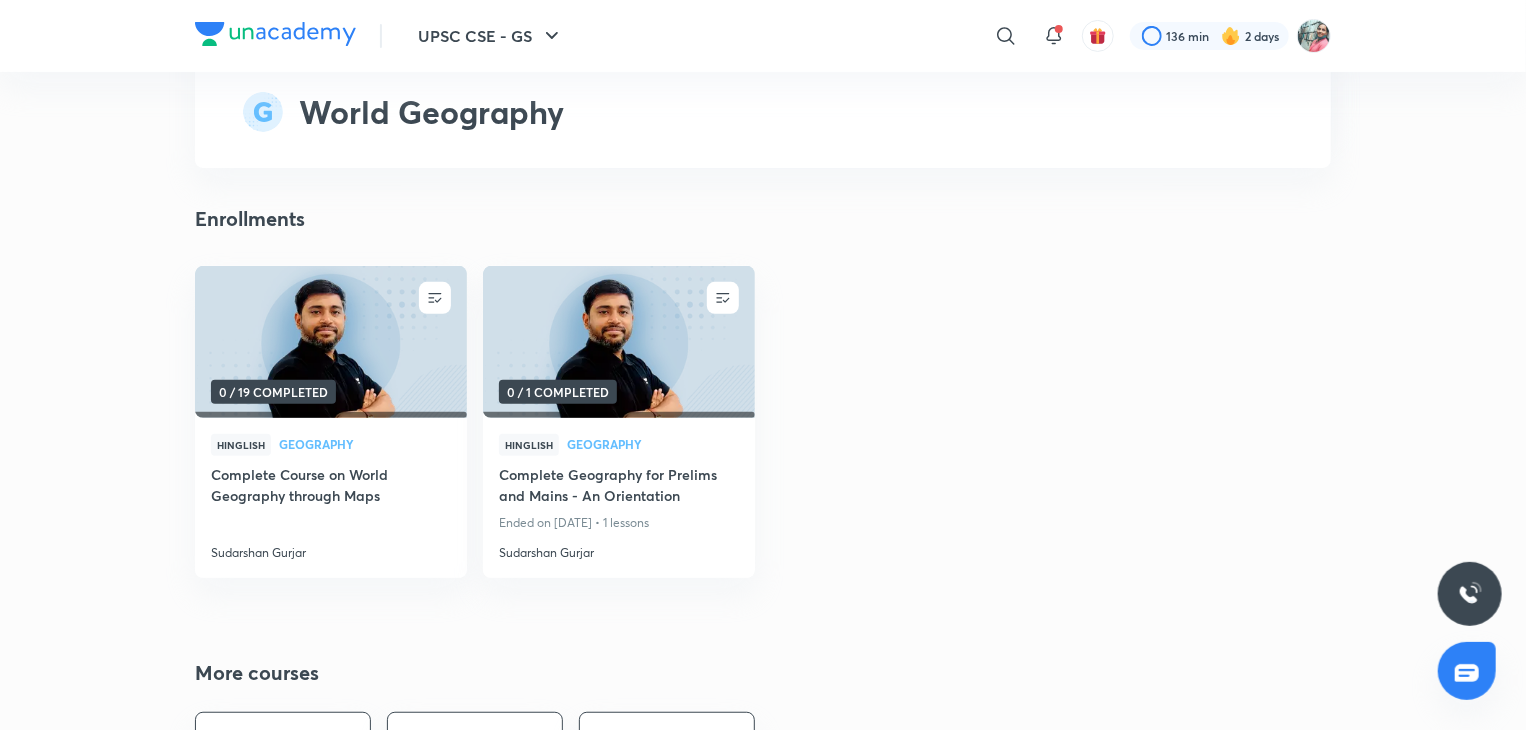 scroll, scrollTop: 4112, scrollLeft: 0, axis: vertical 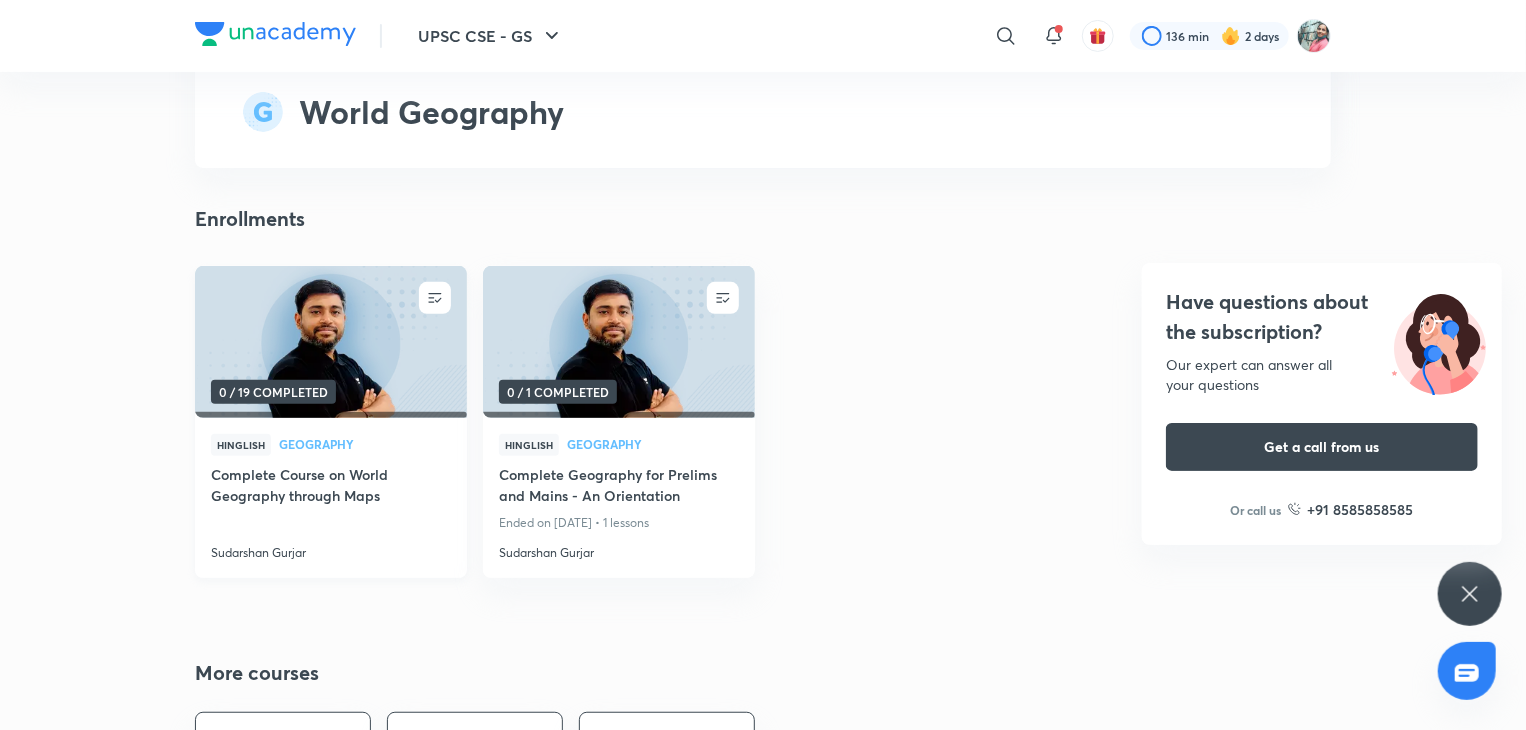 click on "Complete Course on World Geography through Maps" at bounding box center [331, 487] 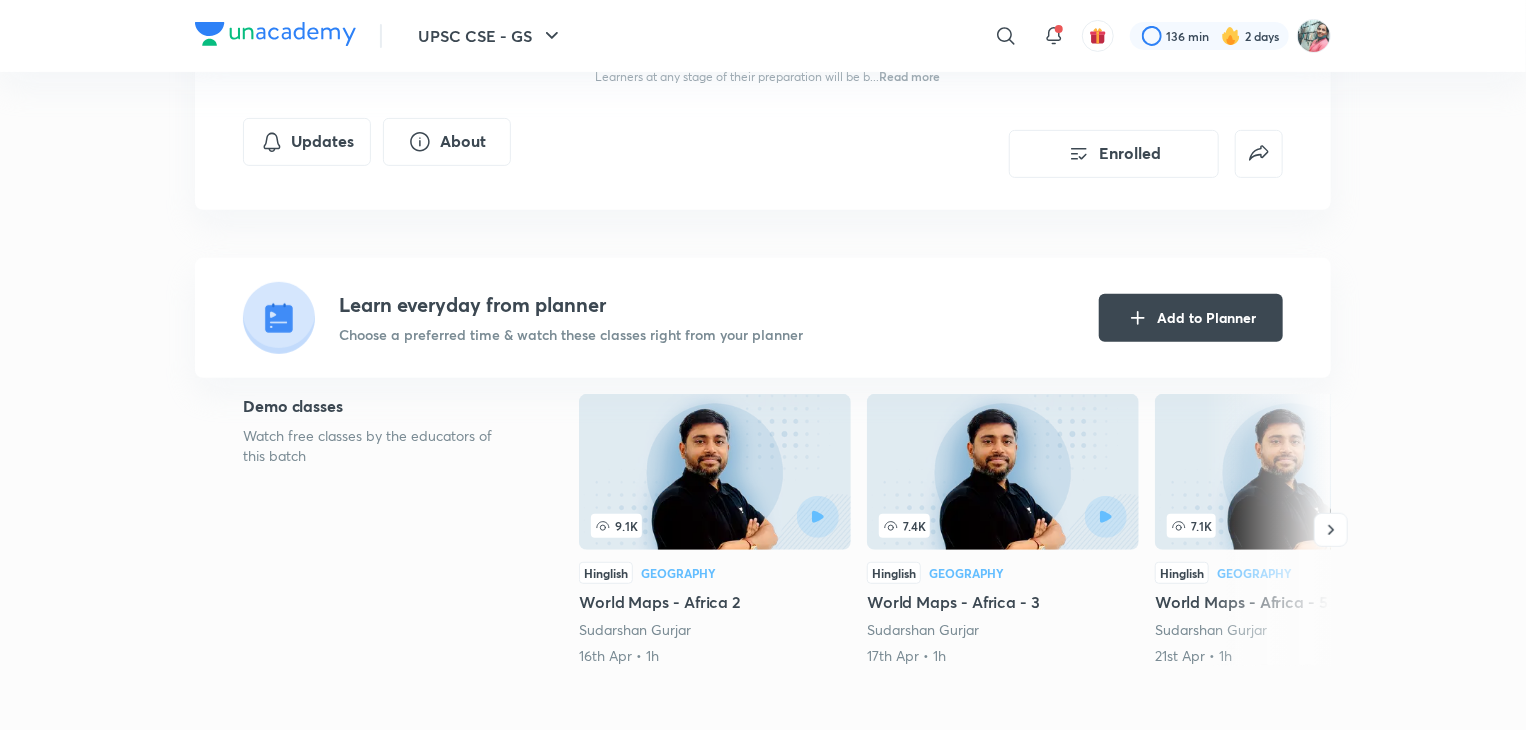 scroll, scrollTop: 352, scrollLeft: 0, axis: vertical 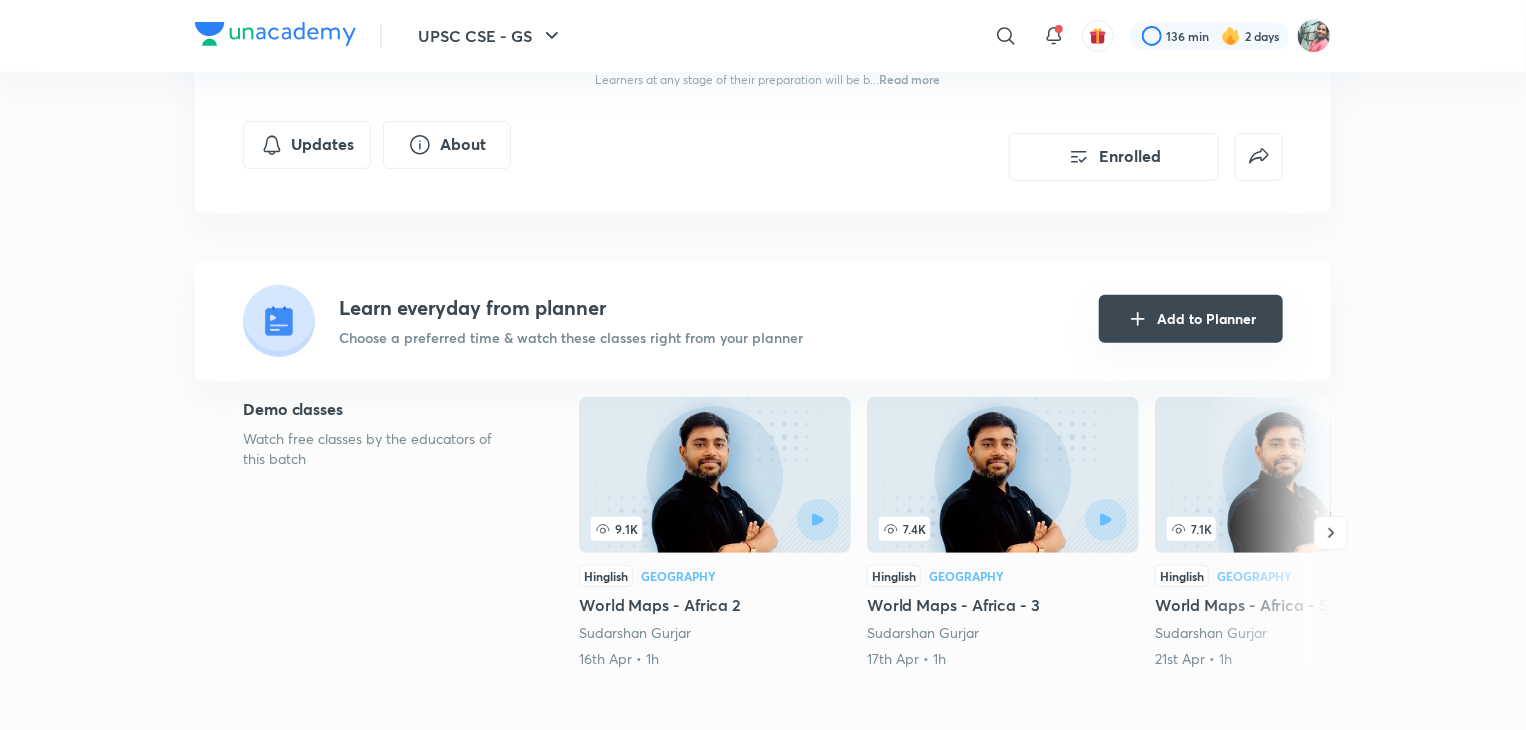 click on "Add to Planner" at bounding box center [1191, 319] 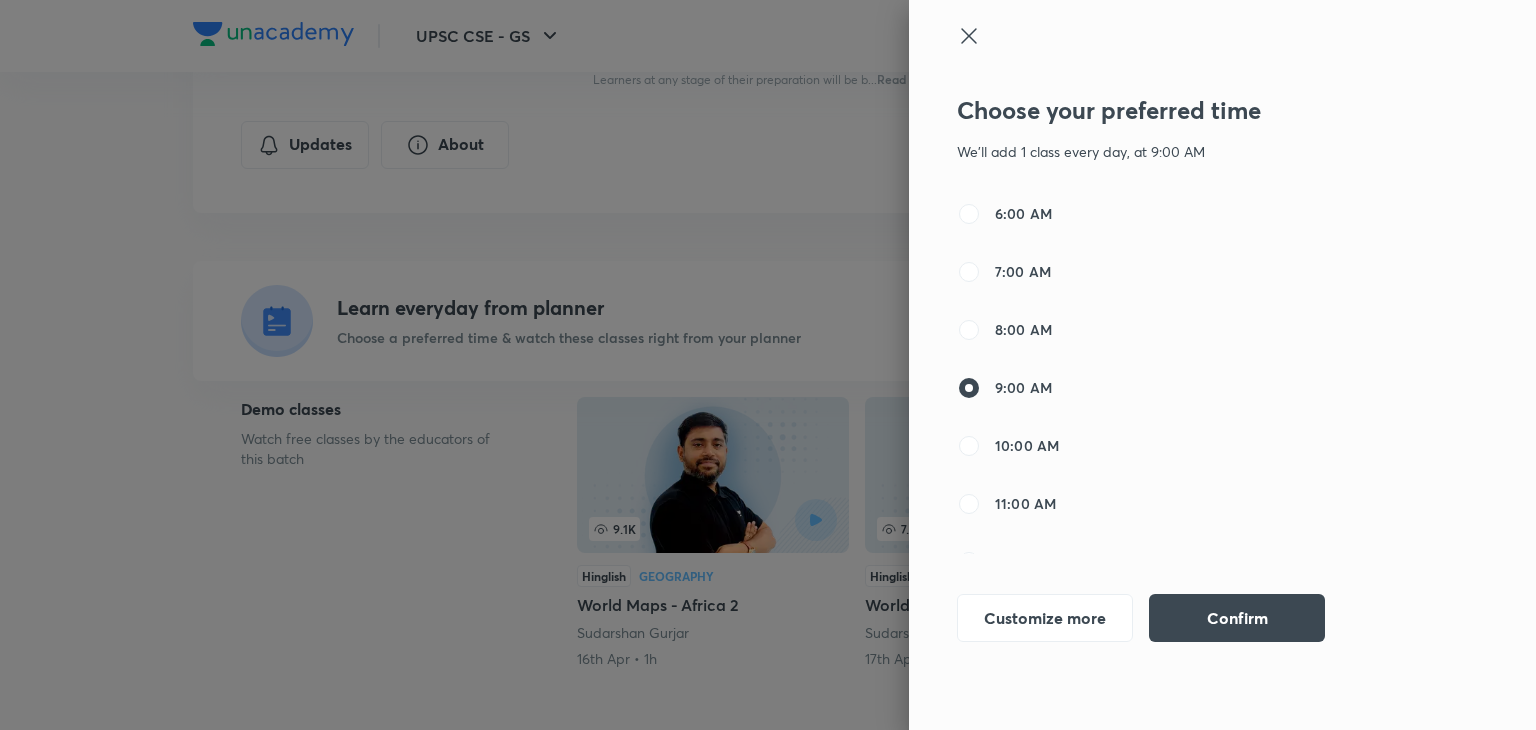 click on "7:00 AM" at bounding box center (1004, 272) 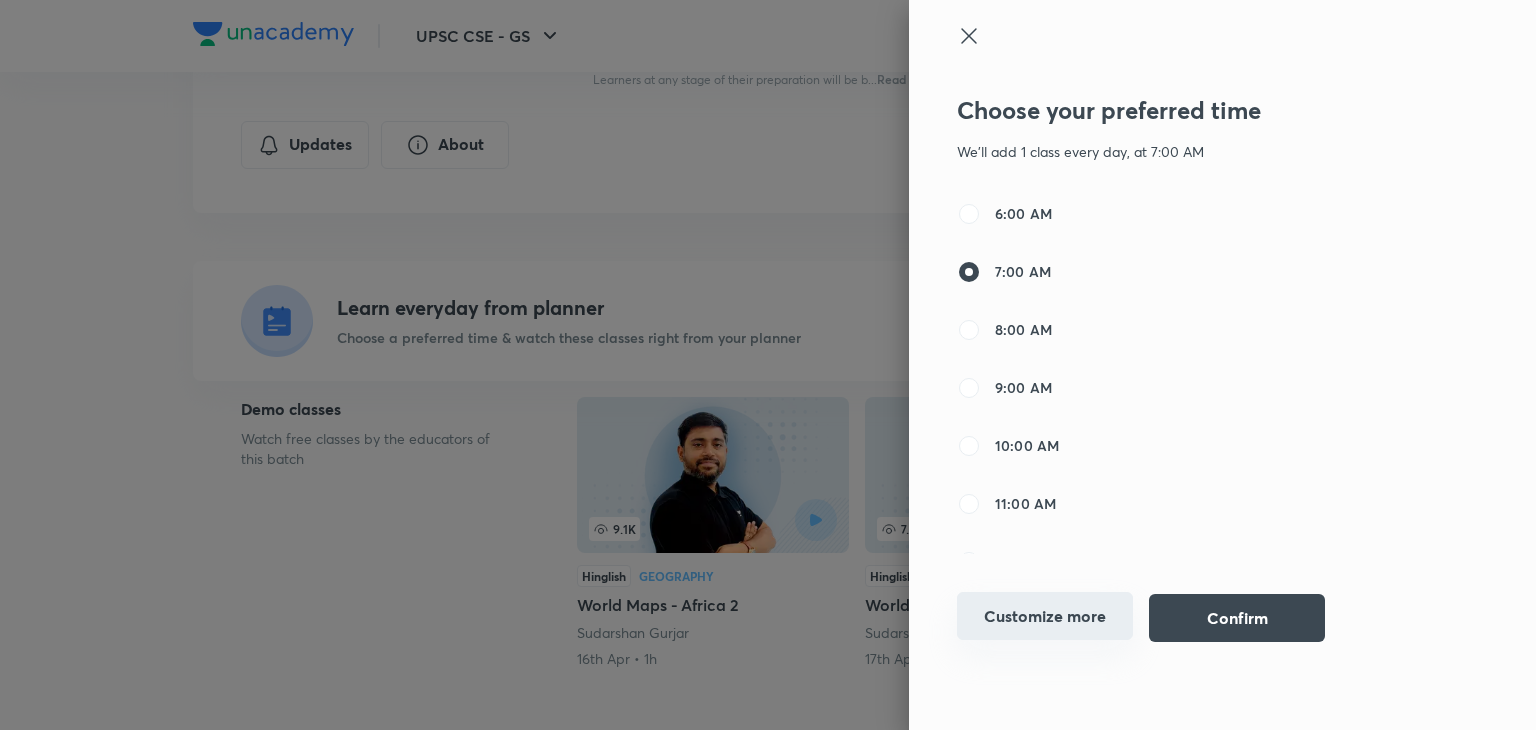 click on "Customize more" at bounding box center [1045, 616] 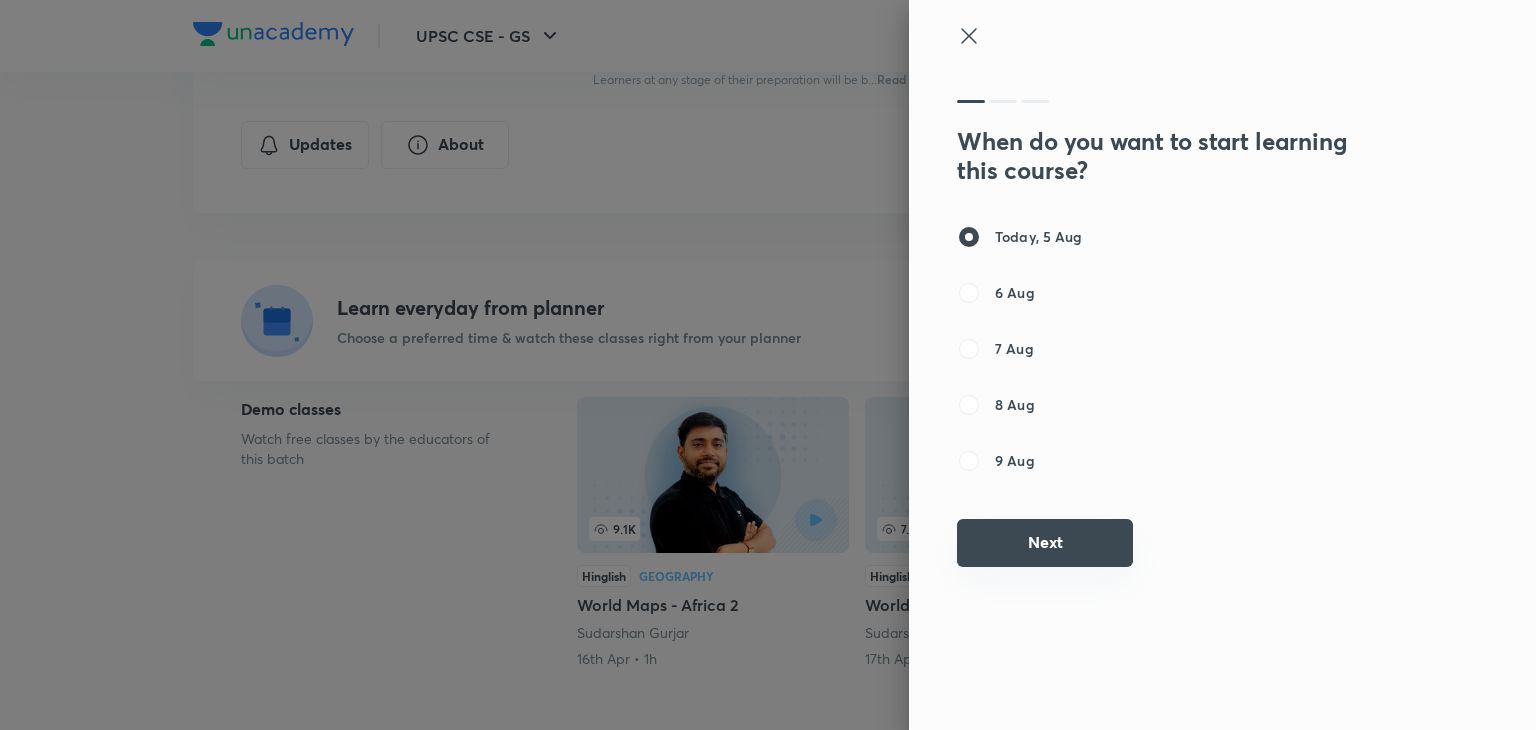 click on "Next" at bounding box center (1045, 543) 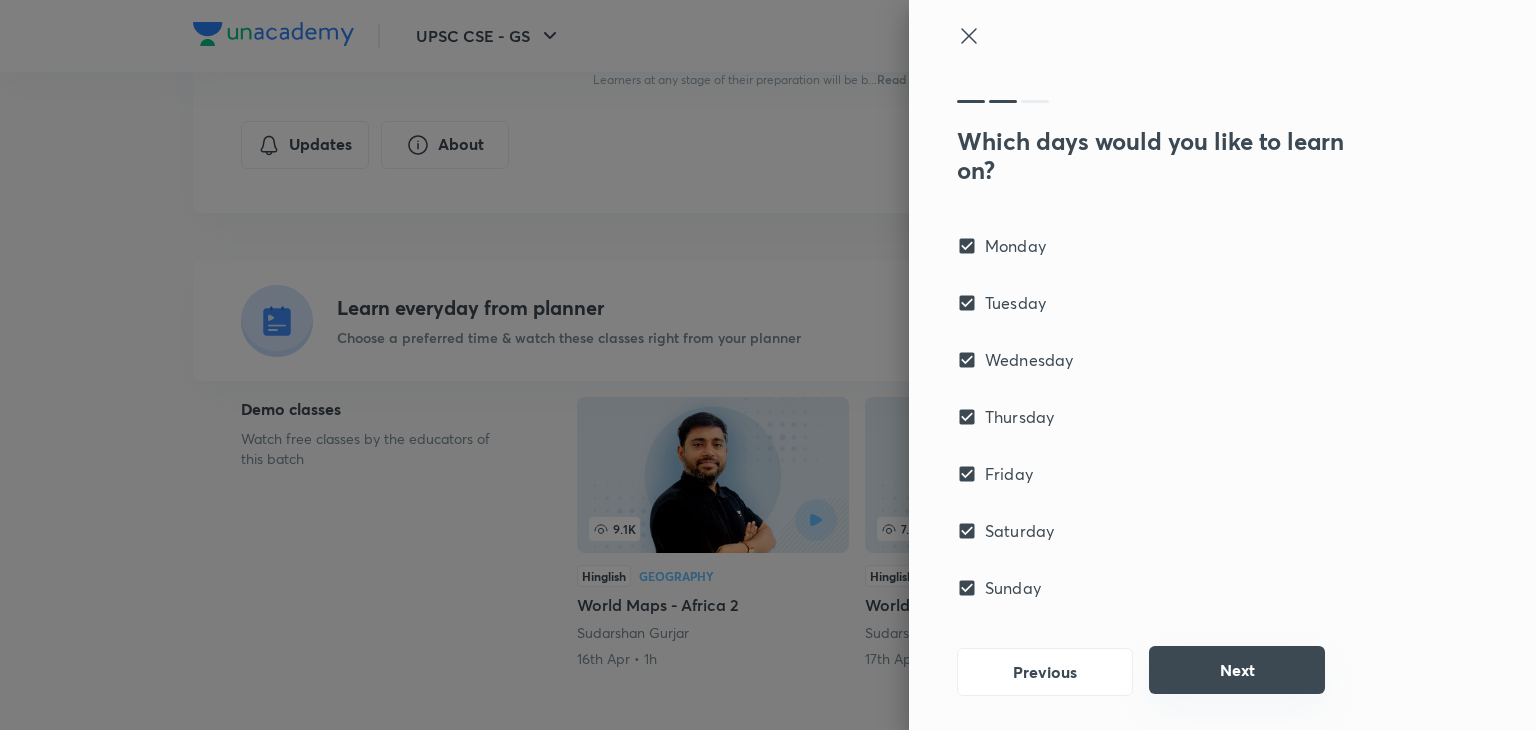 click on "Next" at bounding box center (1237, 670) 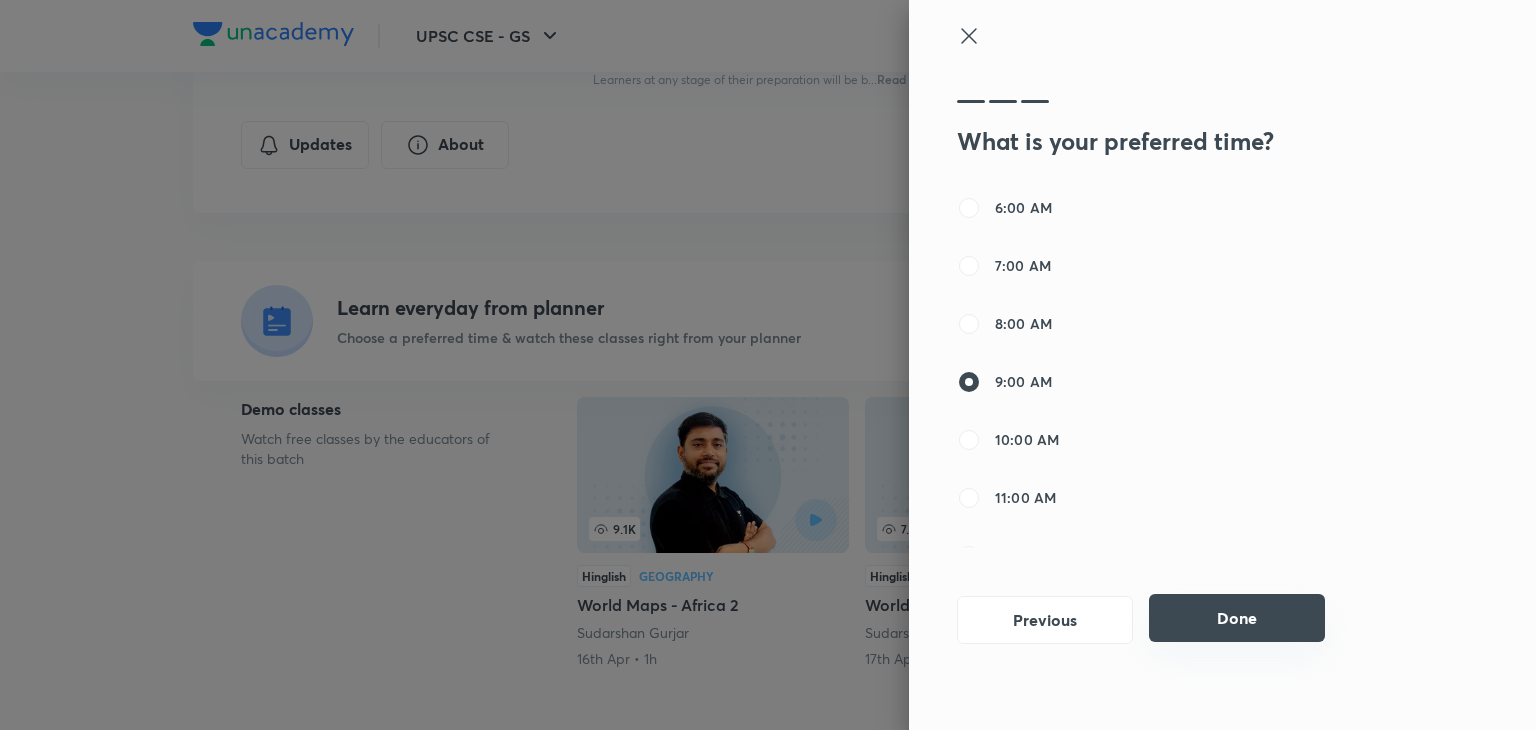 click on "Done" at bounding box center (1237, 618) 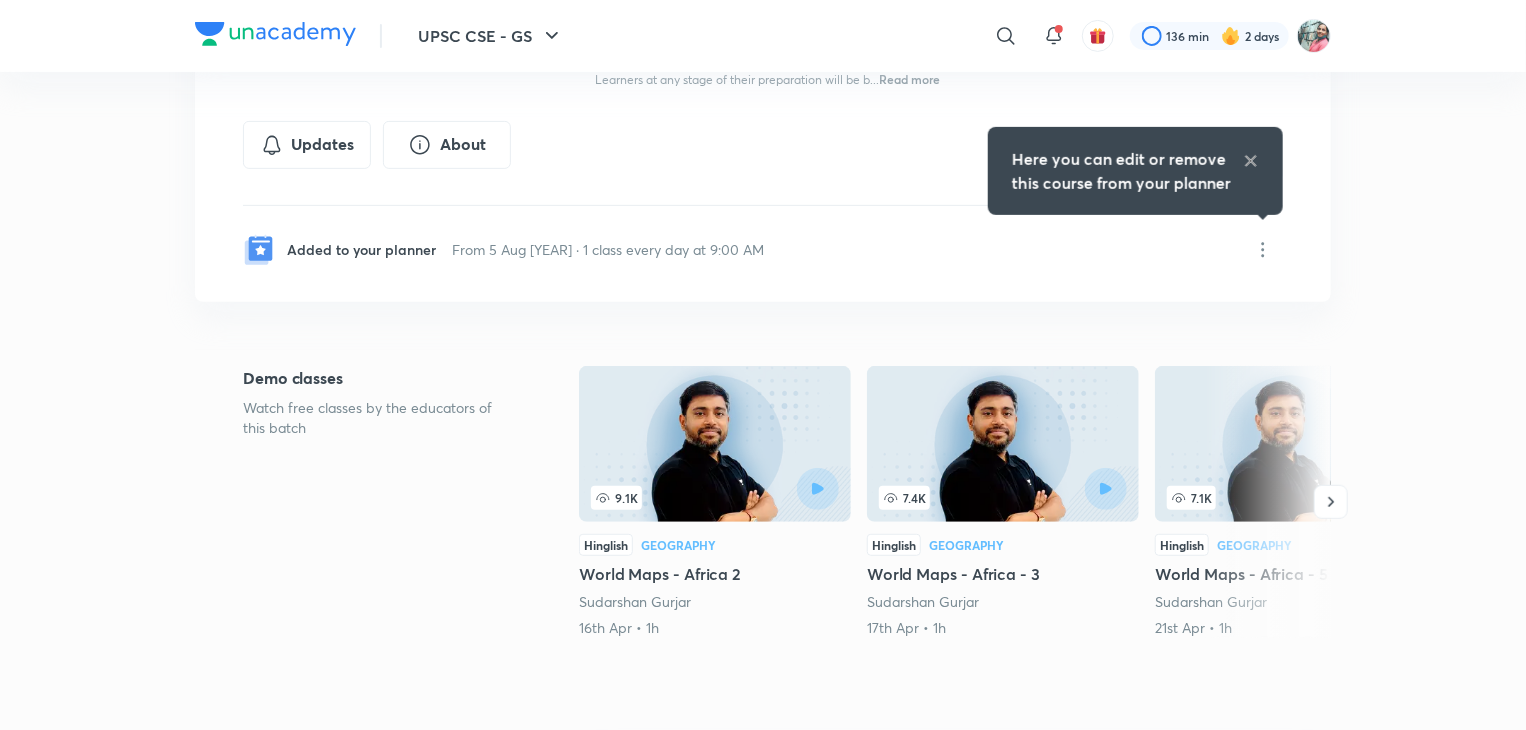scroll, scrollTop: 0, scrollLeft: 0, axis: both 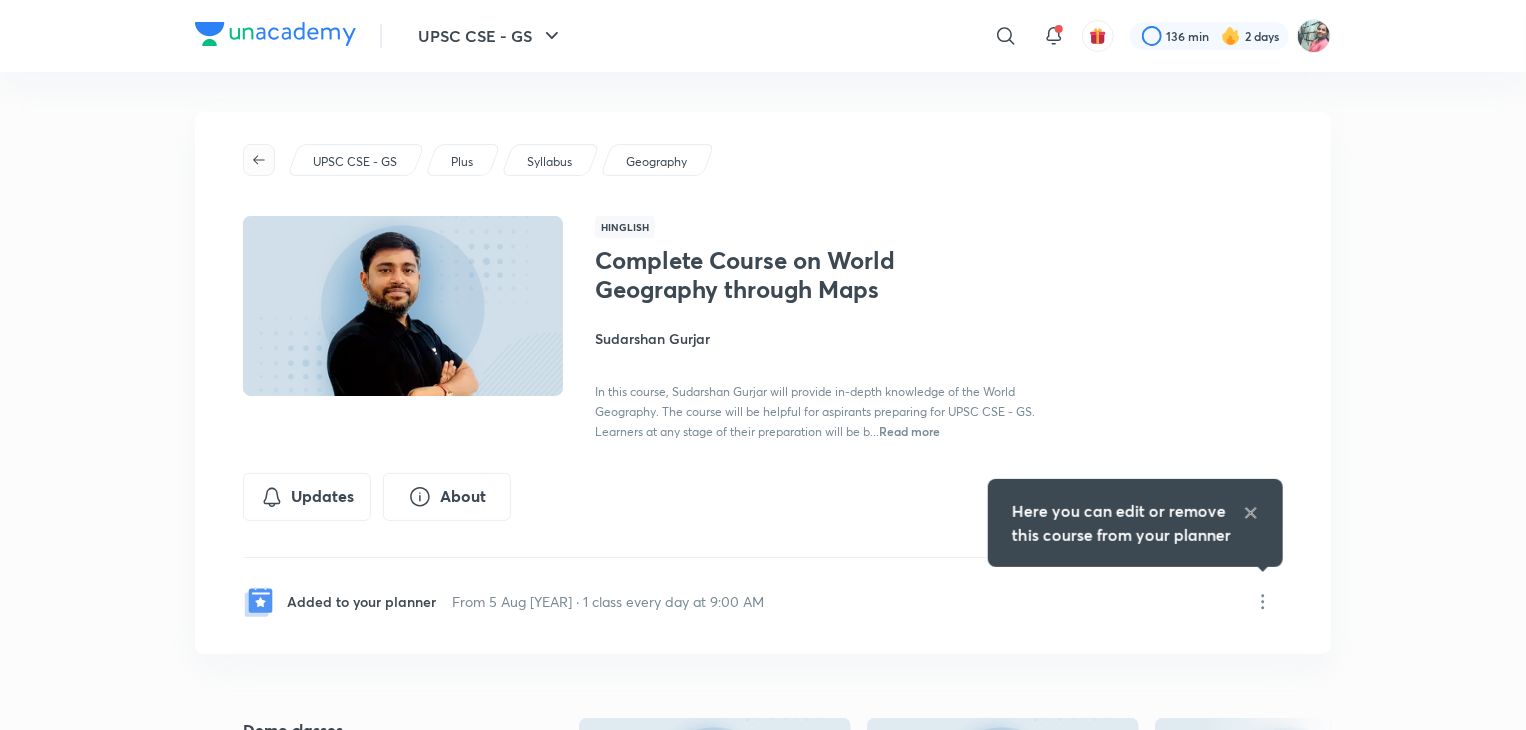 click at bounding box center [259, 160] 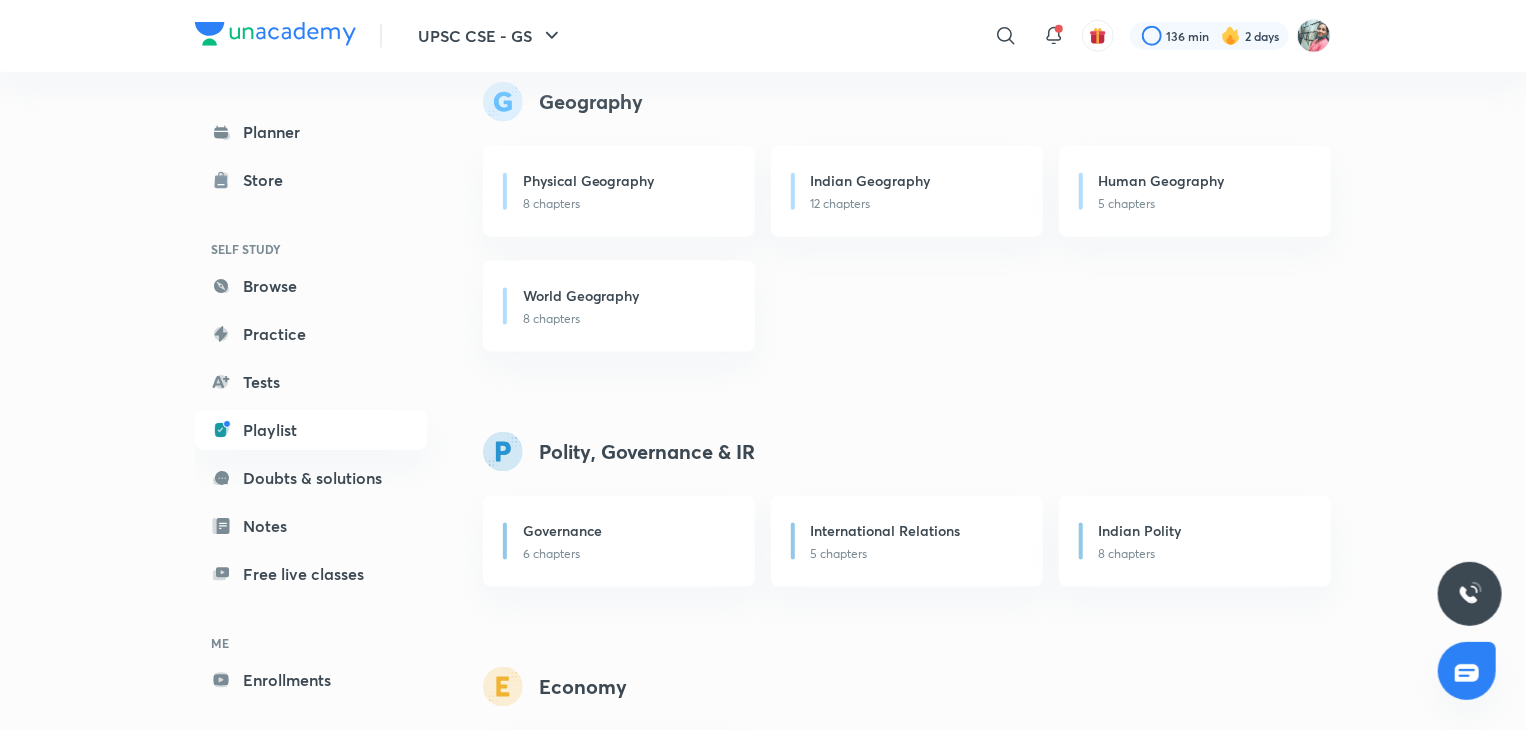 scroll, scrollTop: 1191, scrollLeft: 0, axis: vertical 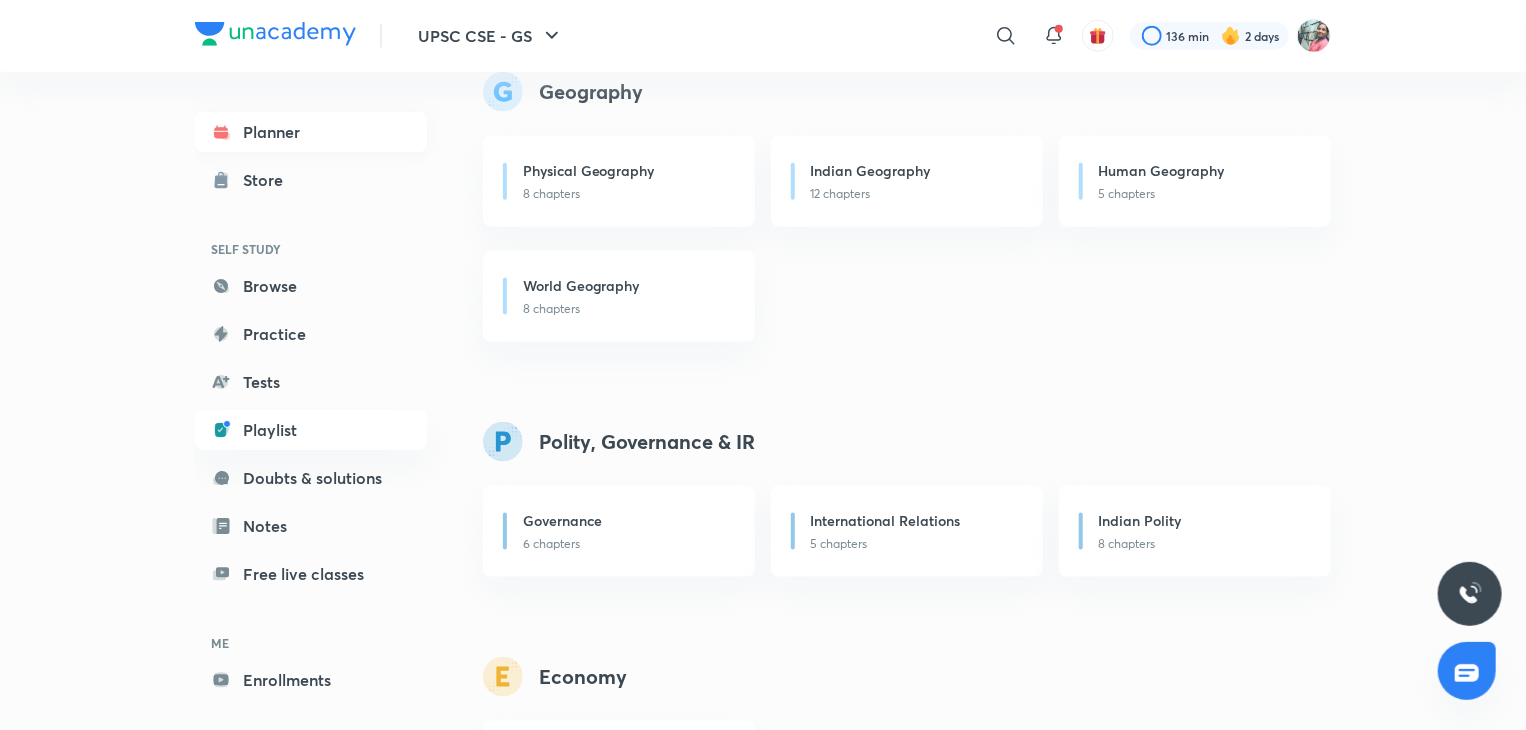 click on "Planner" at bounding box center (311, 132) 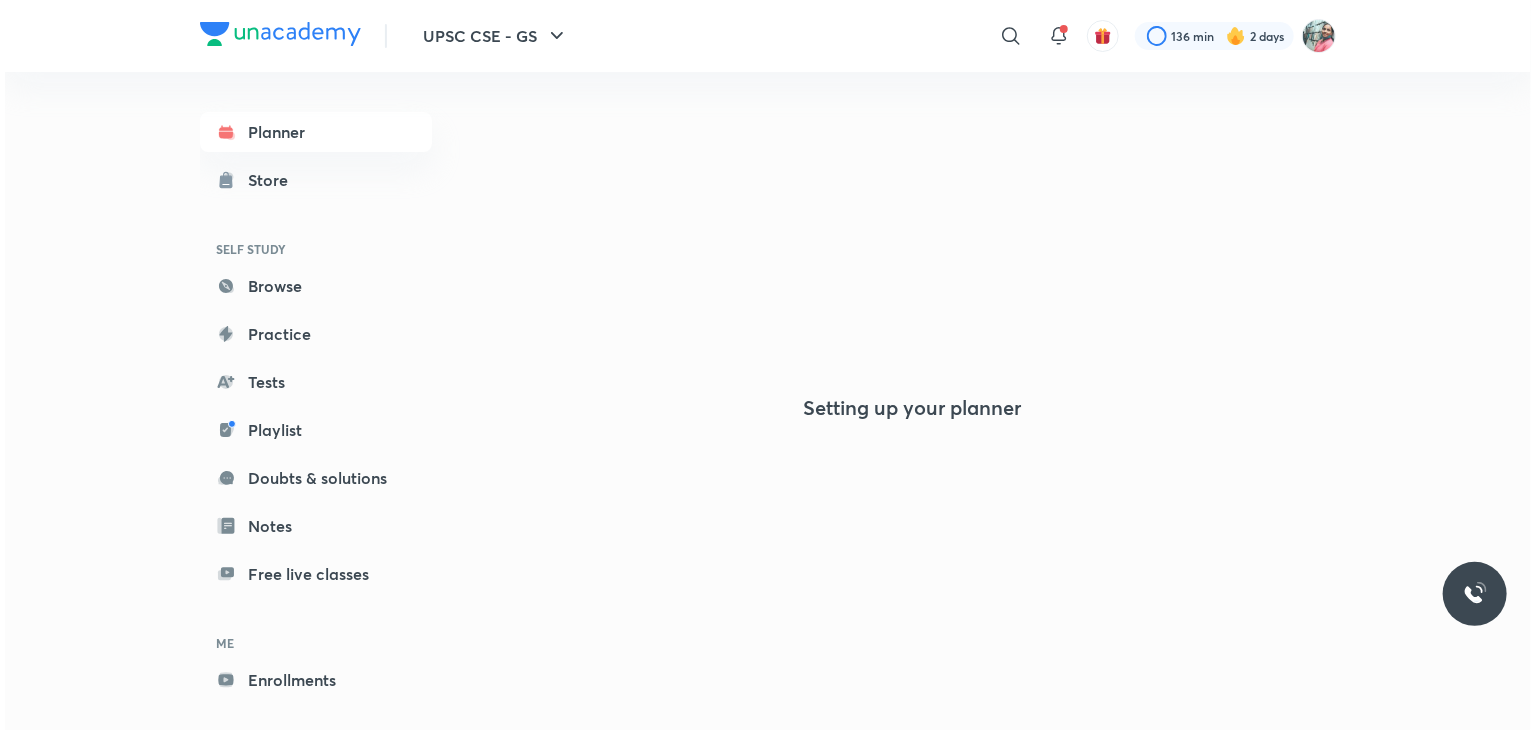 scroll, scrollTop: 0, scrollLeft: 0, axis: both 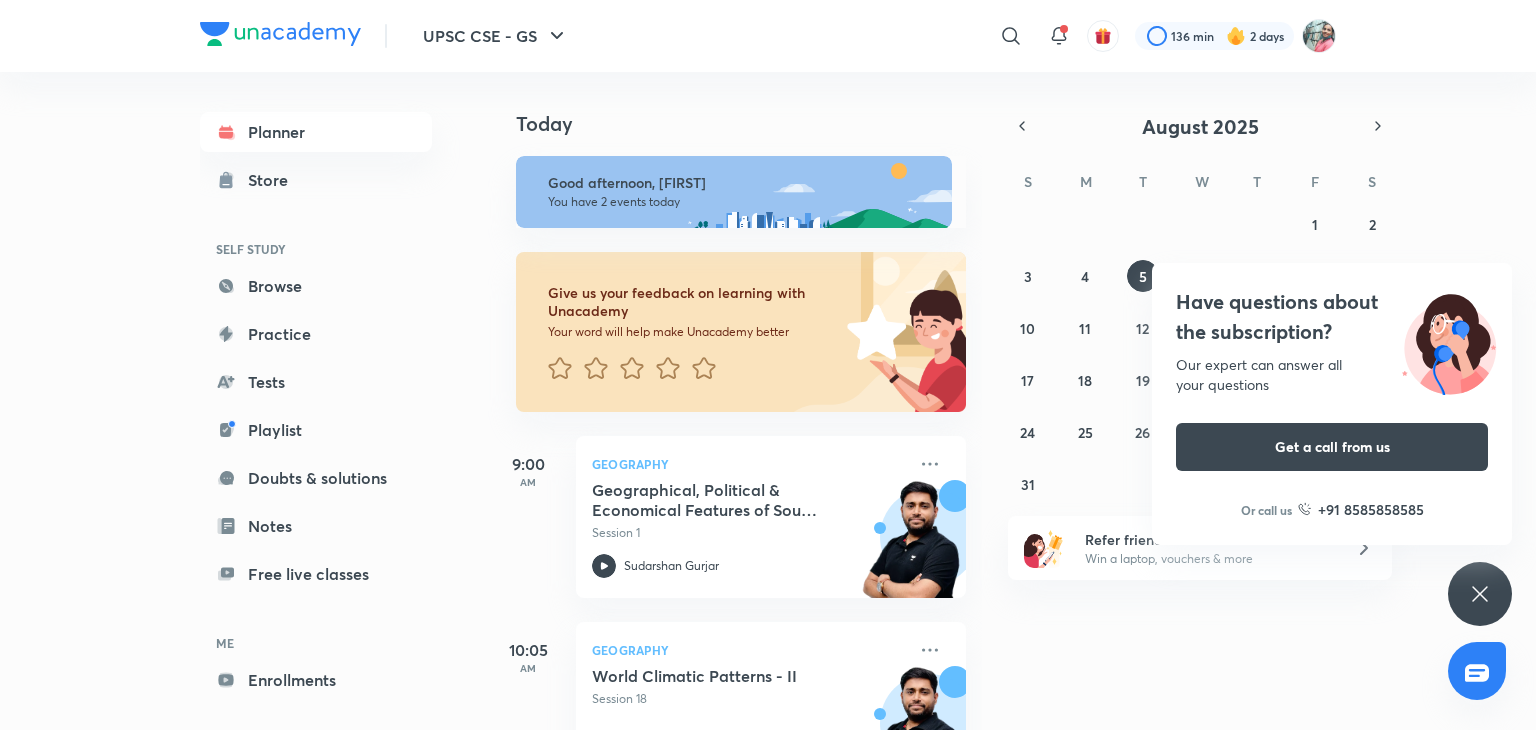 click 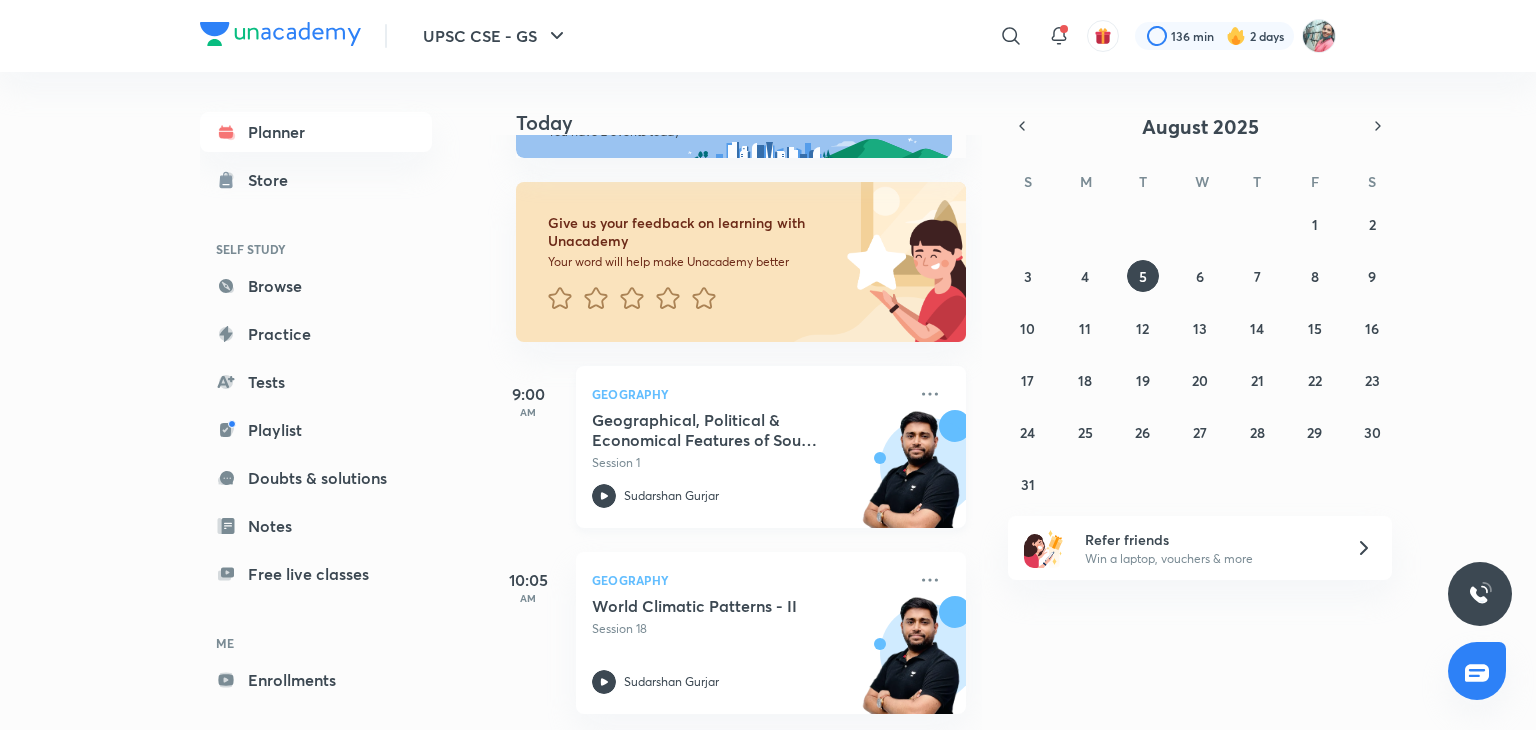 scroll, scrollTop: 84, scrollLeft: 0, axis: vertical 